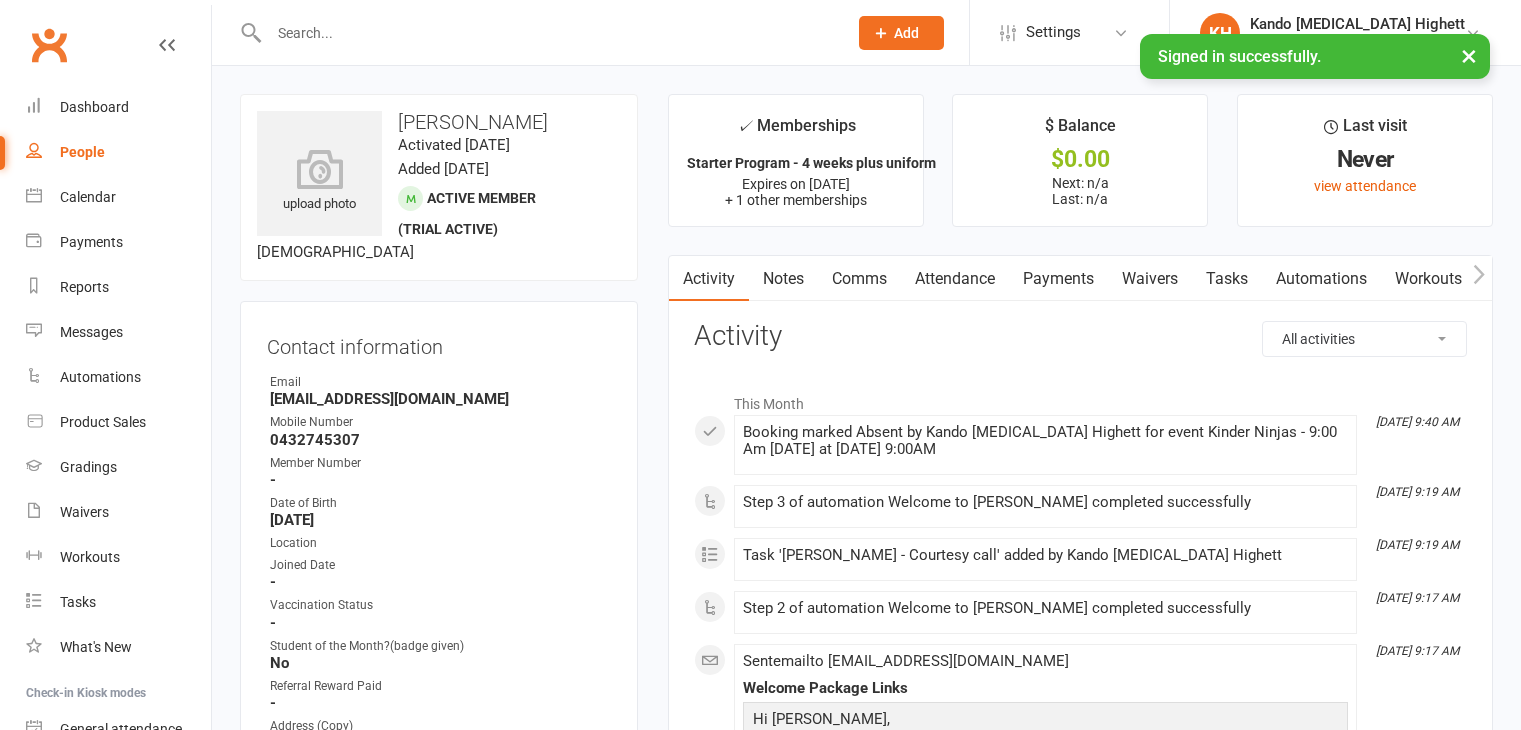 scroll, scrollTop: 0, scrollLeft: 0, axis: both 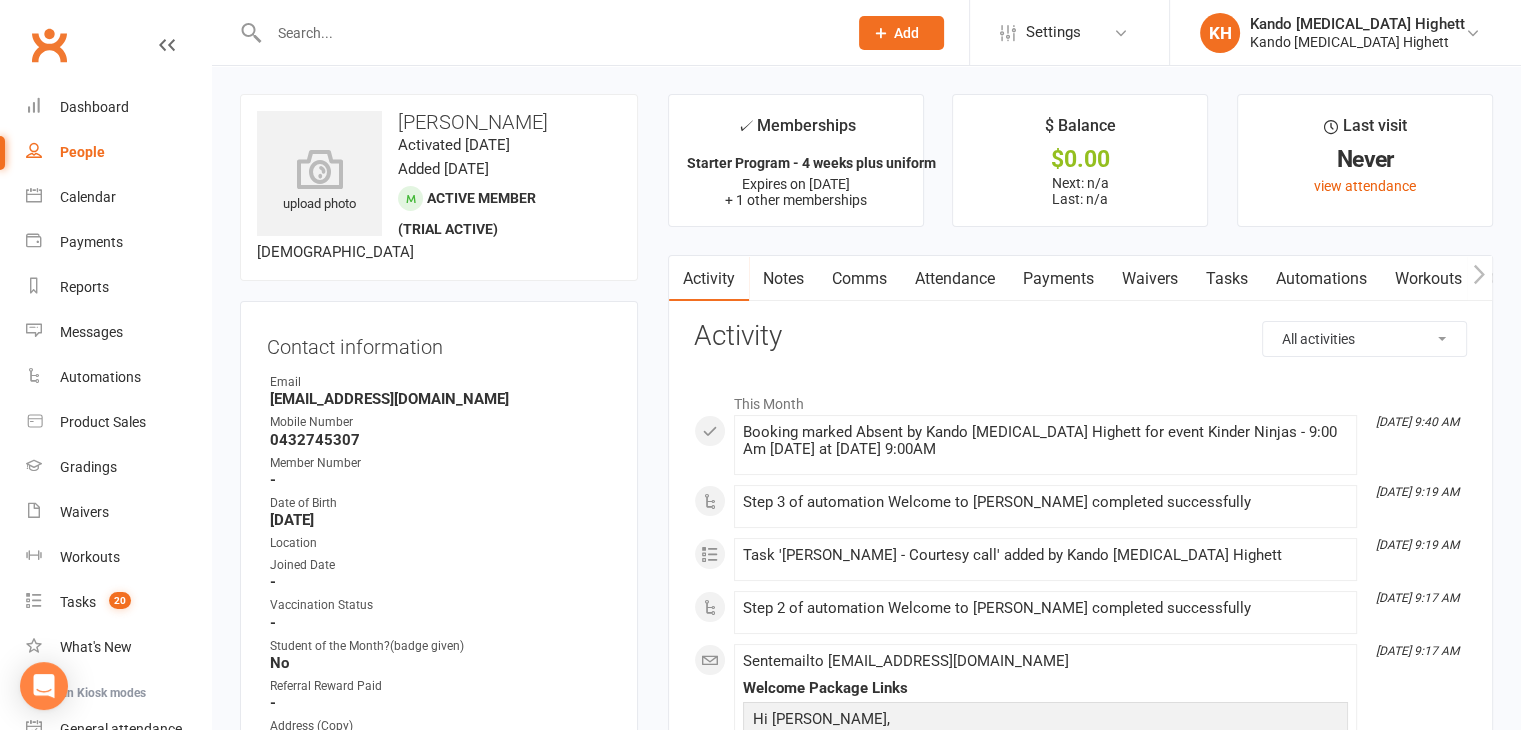 click on "Calendar" at bounding box center (118, 197) 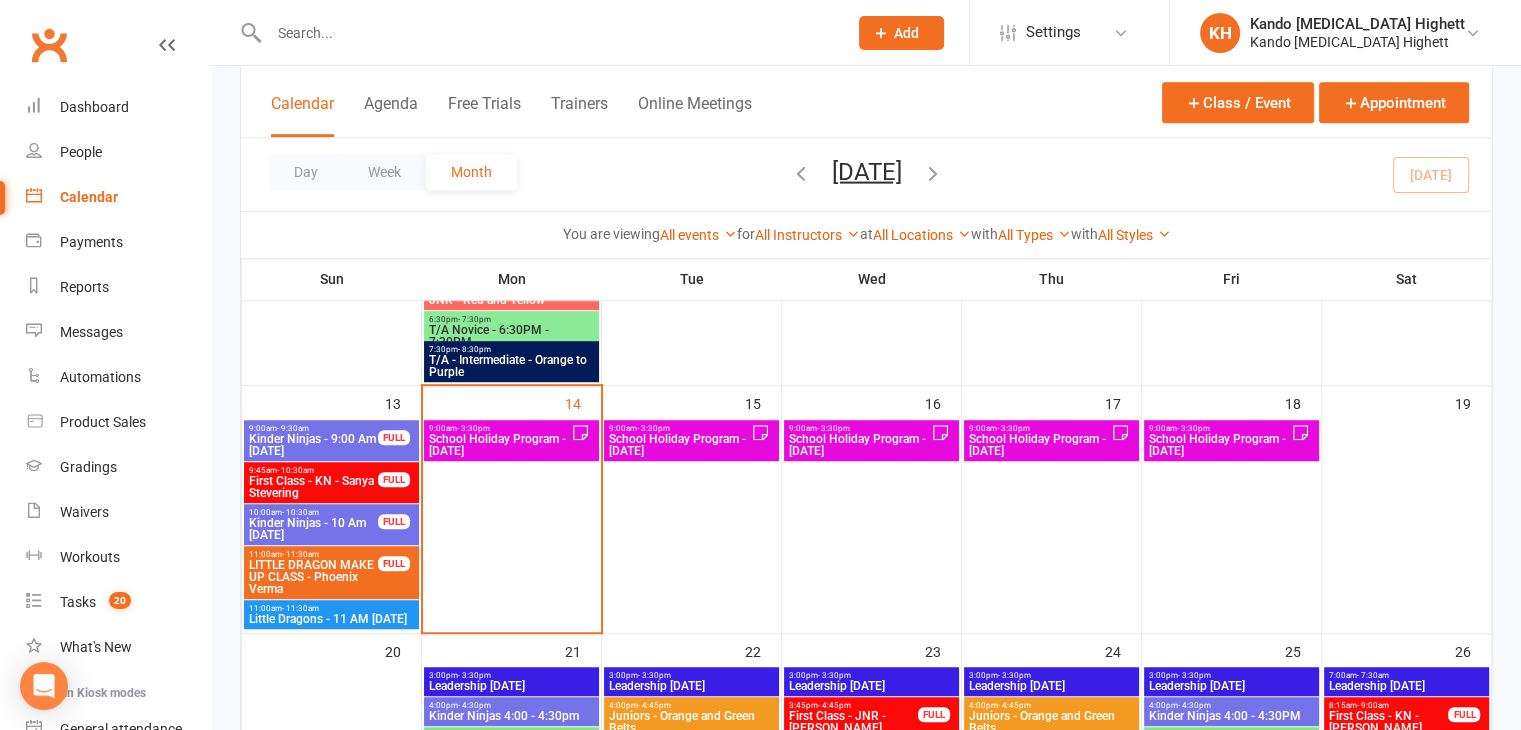 scroll, scrollTop: 1282, scrollLeft: 0, axis: vertical 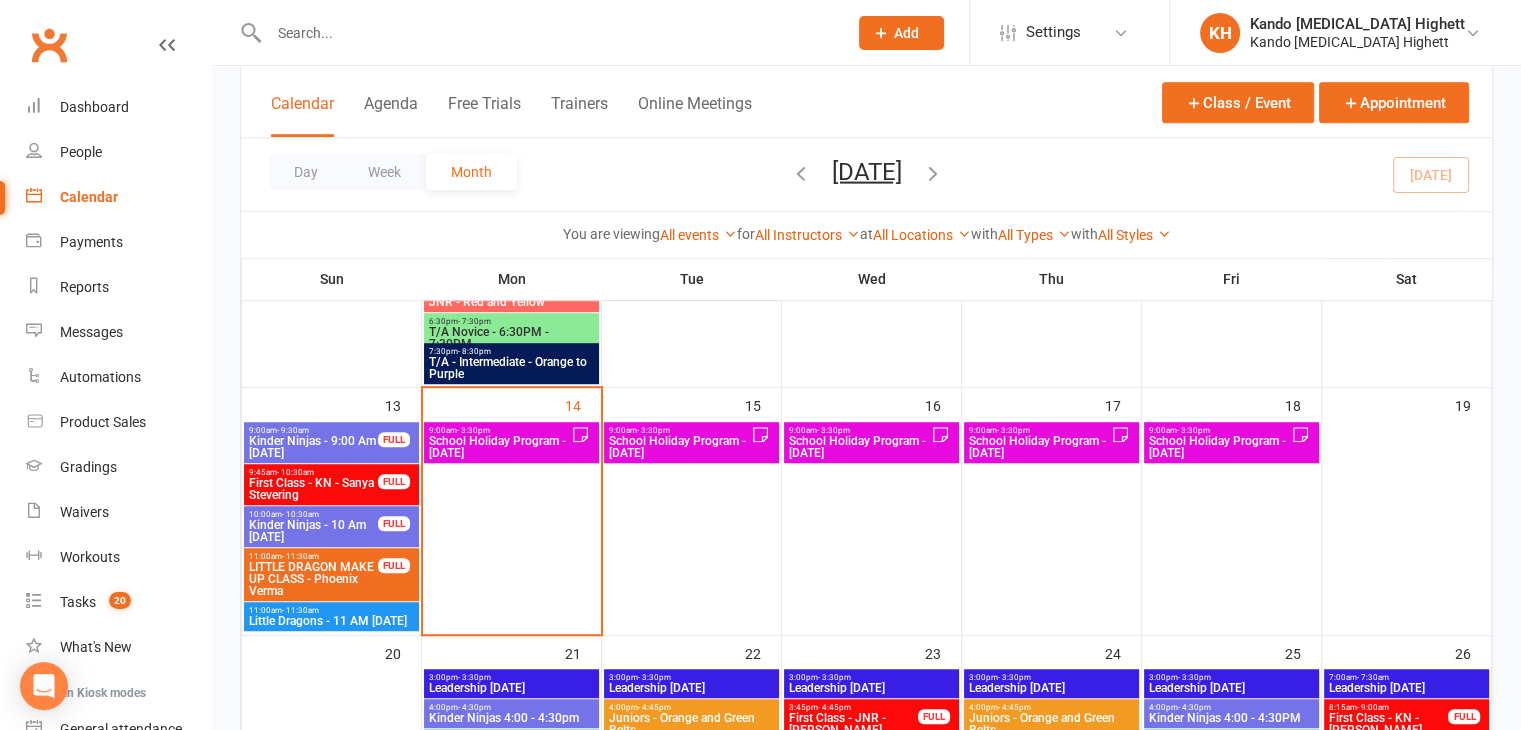 click on "School Holiday Program - [DATE]" at bounding box center (499, 447) 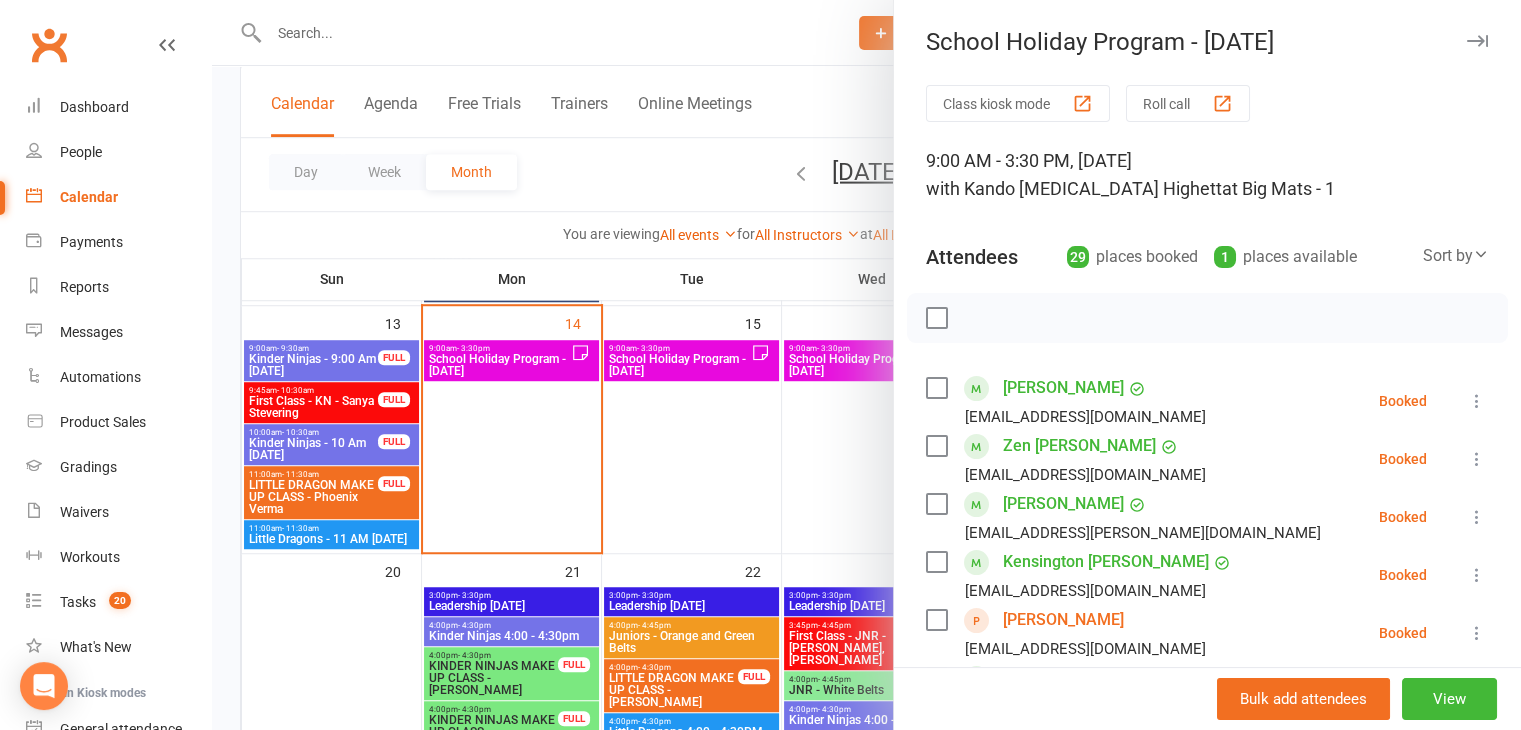 scroll, scrollTop: 1360, scrollLeft: 0, axis: vertical 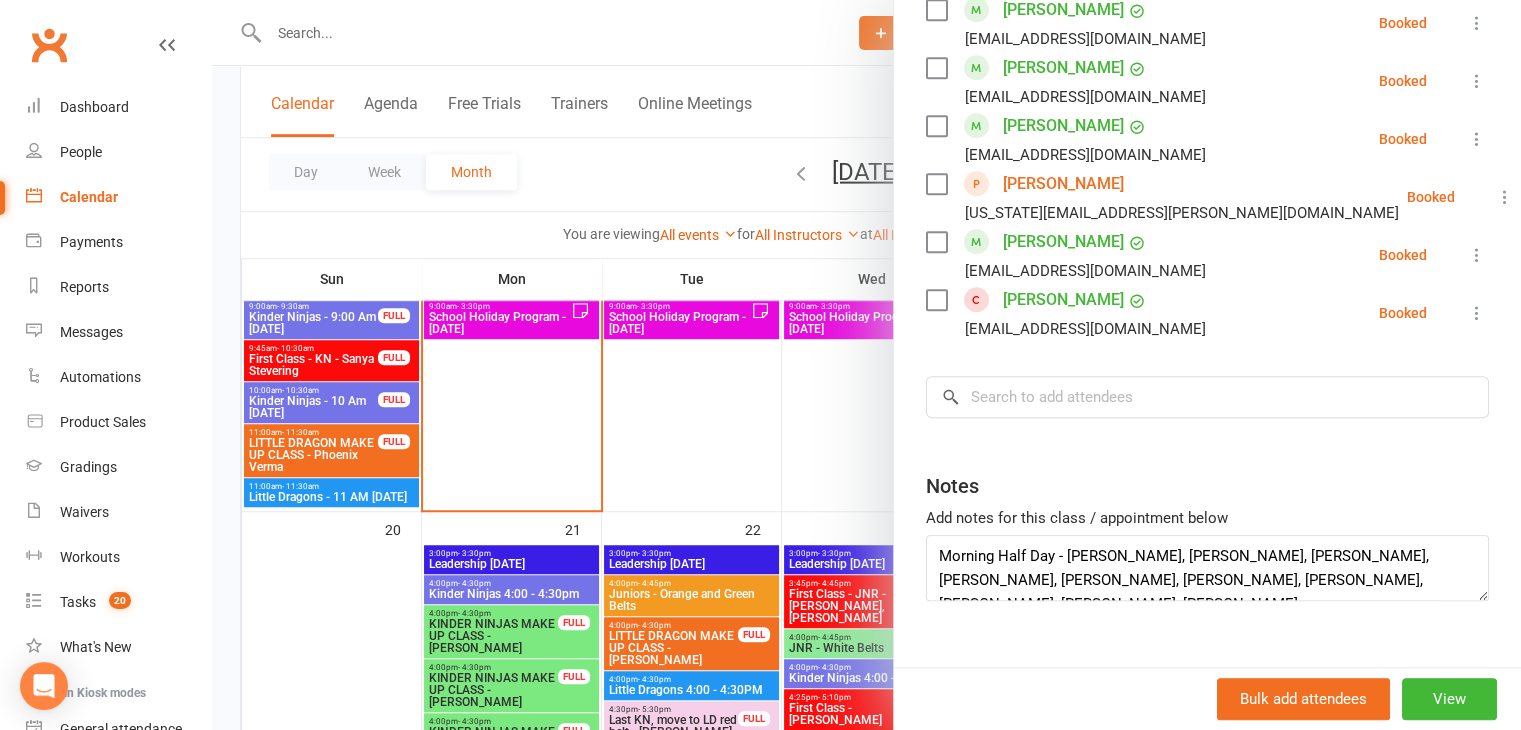 click at bounding box center [866, 365] 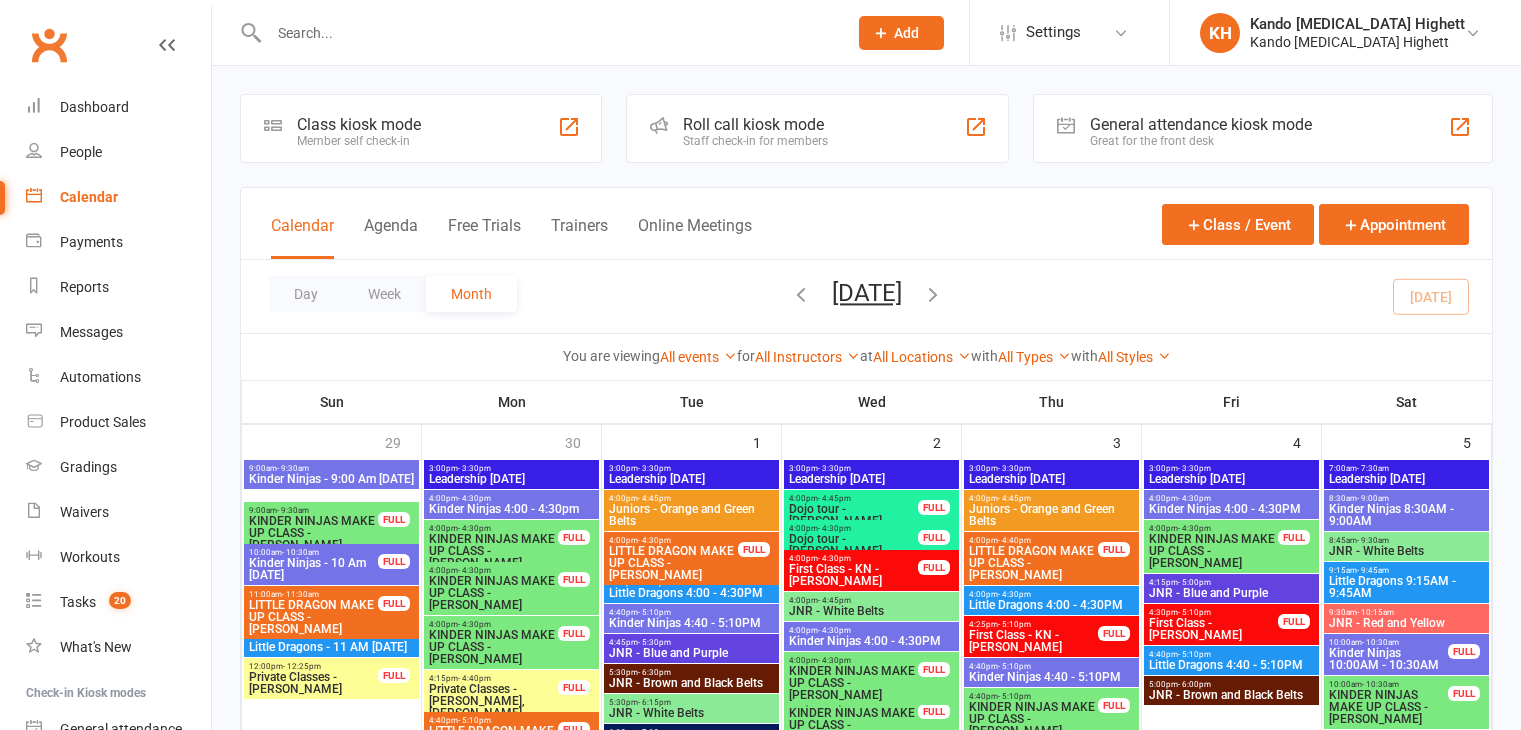 scroll, scrollTop: 0, scrollLeft: 0, axis: both 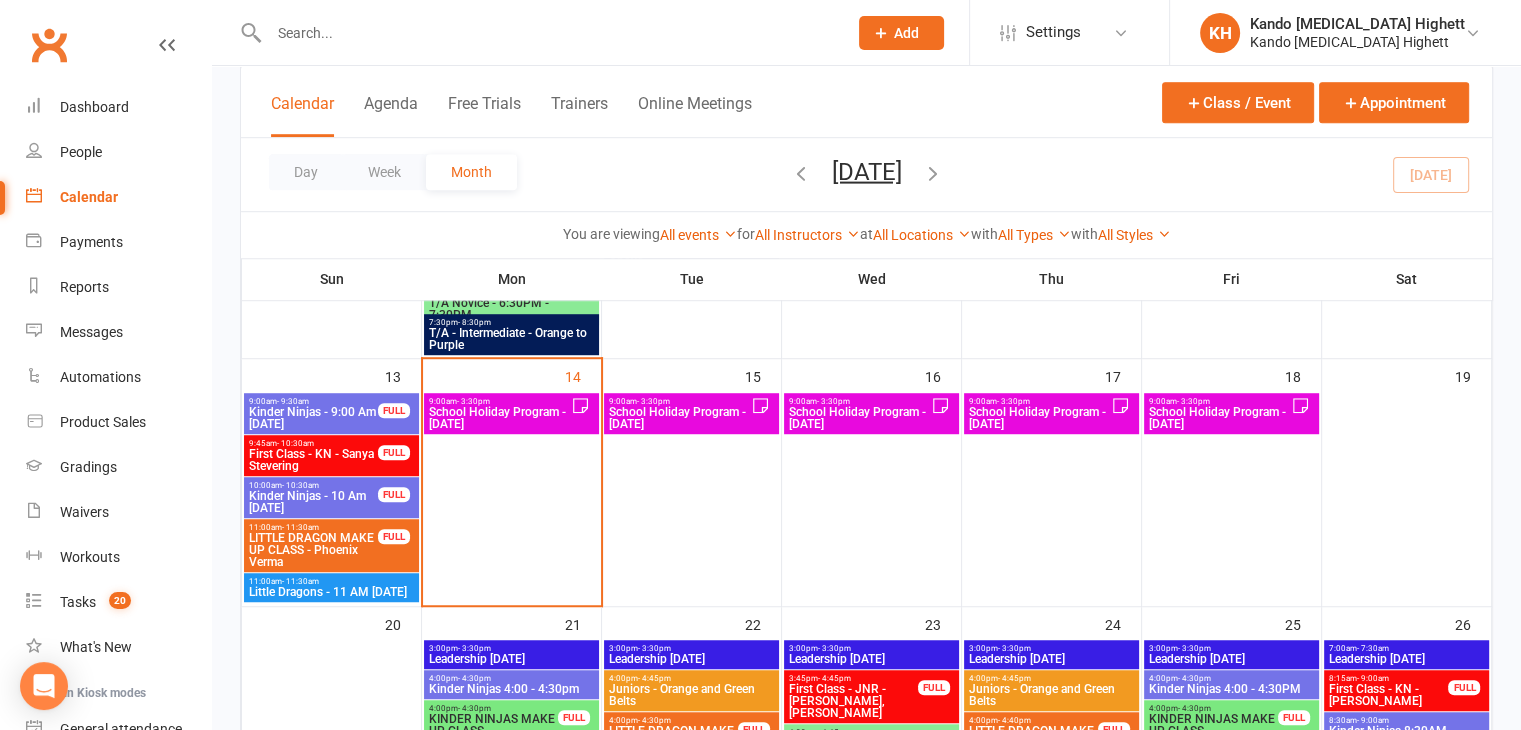 click on "School Holiday Program - [DATE]" at bounding box center [499, 418] 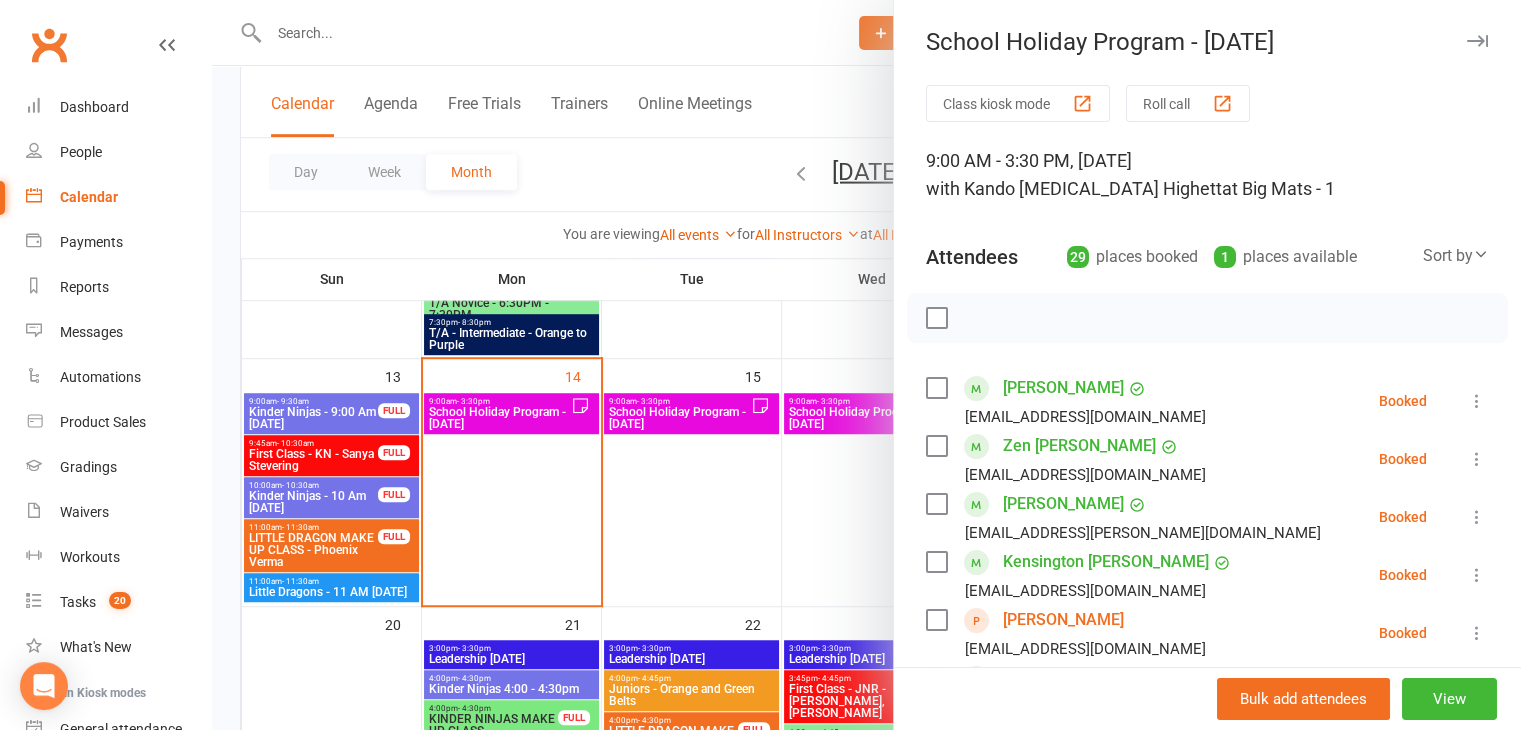 click on "Zen Chavda  [EMAIL_ADDRESS][DOMAIN_NAME] Booked More info  Remove  Check in  Mark absent  Send message  Enable recurring bookings  All bookings for series" at bounding box center (1207, 459) 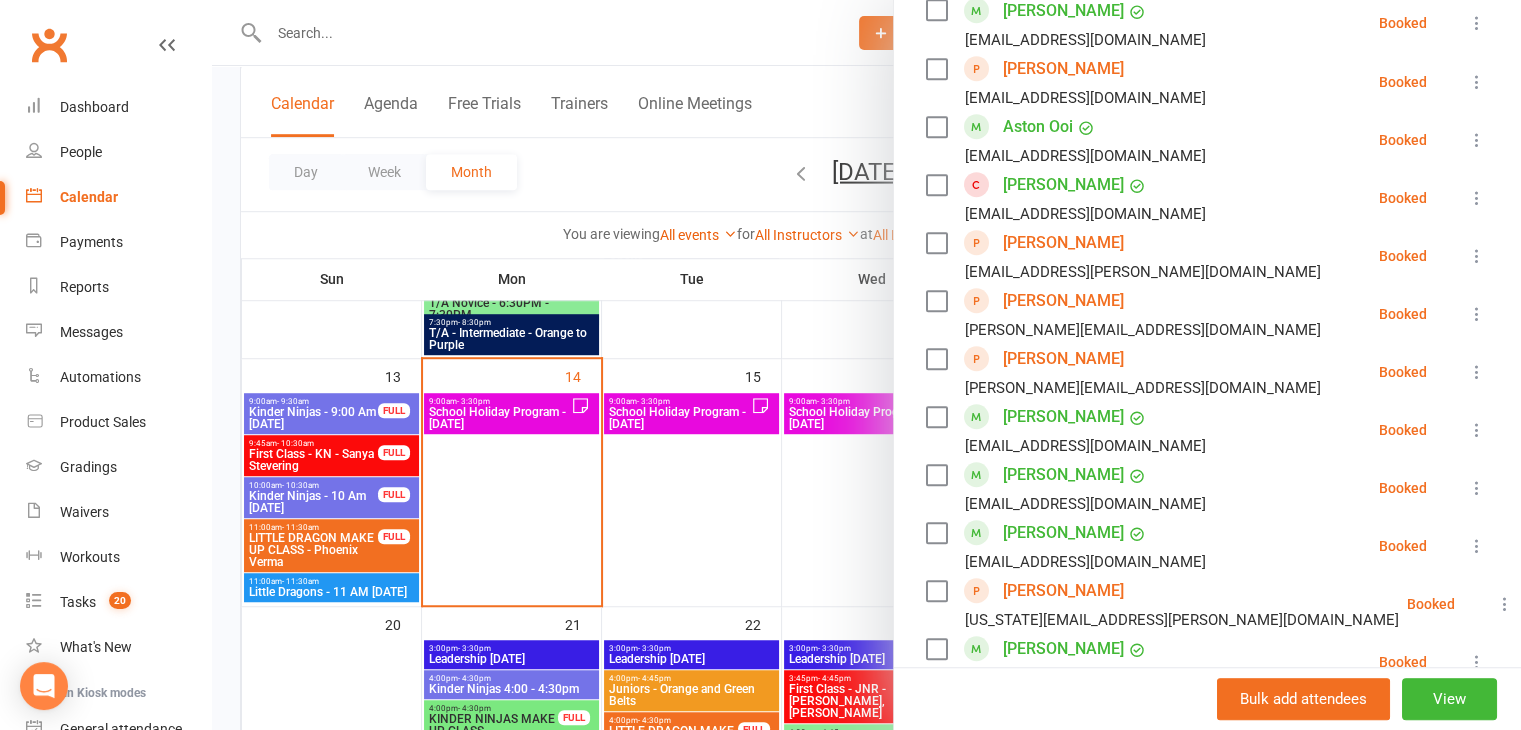 scroll, scrollTop: 1340, scrollLeft: 0, axis: vertical 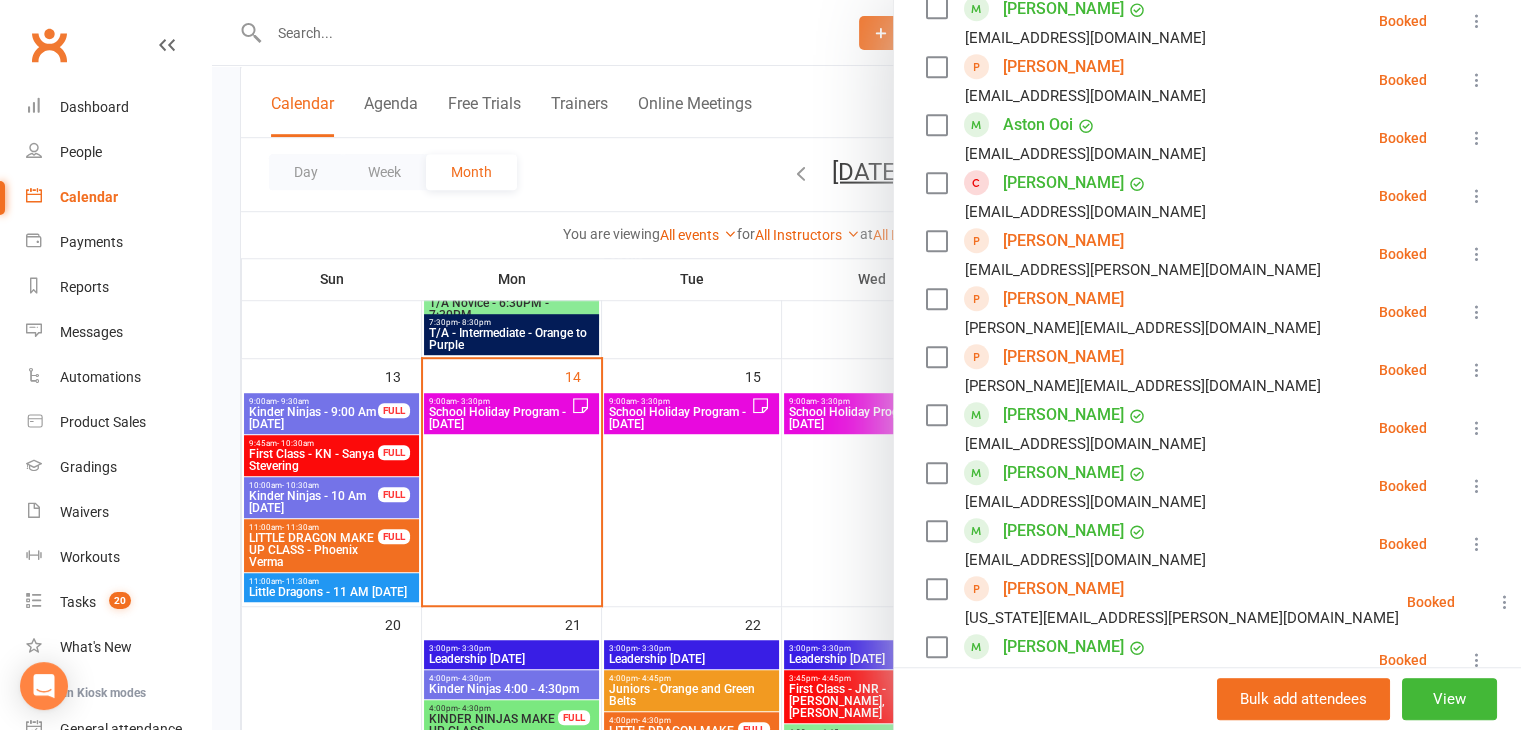 click at bounding box center (1477, 312) 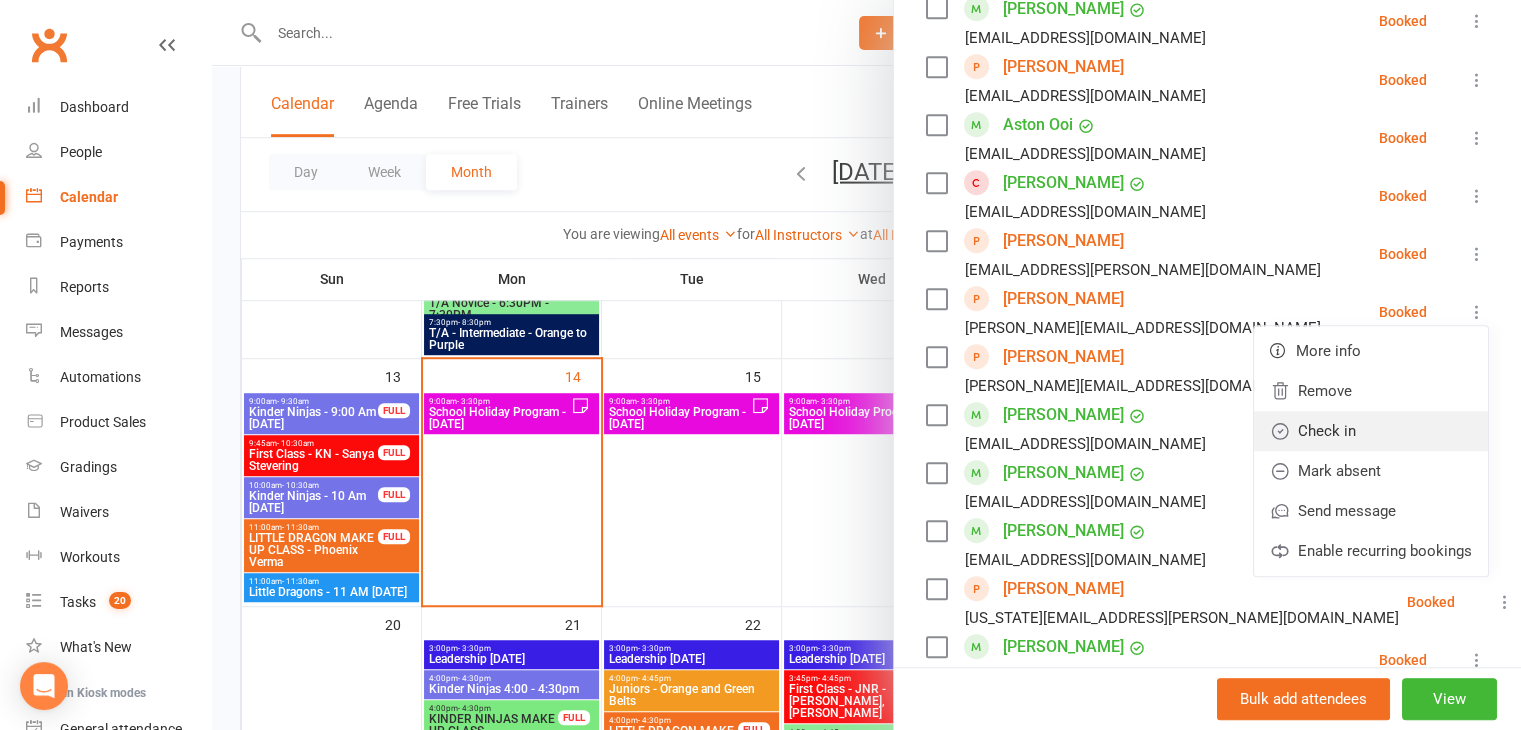 click on "Check in" at bounding box center [1371, 431] 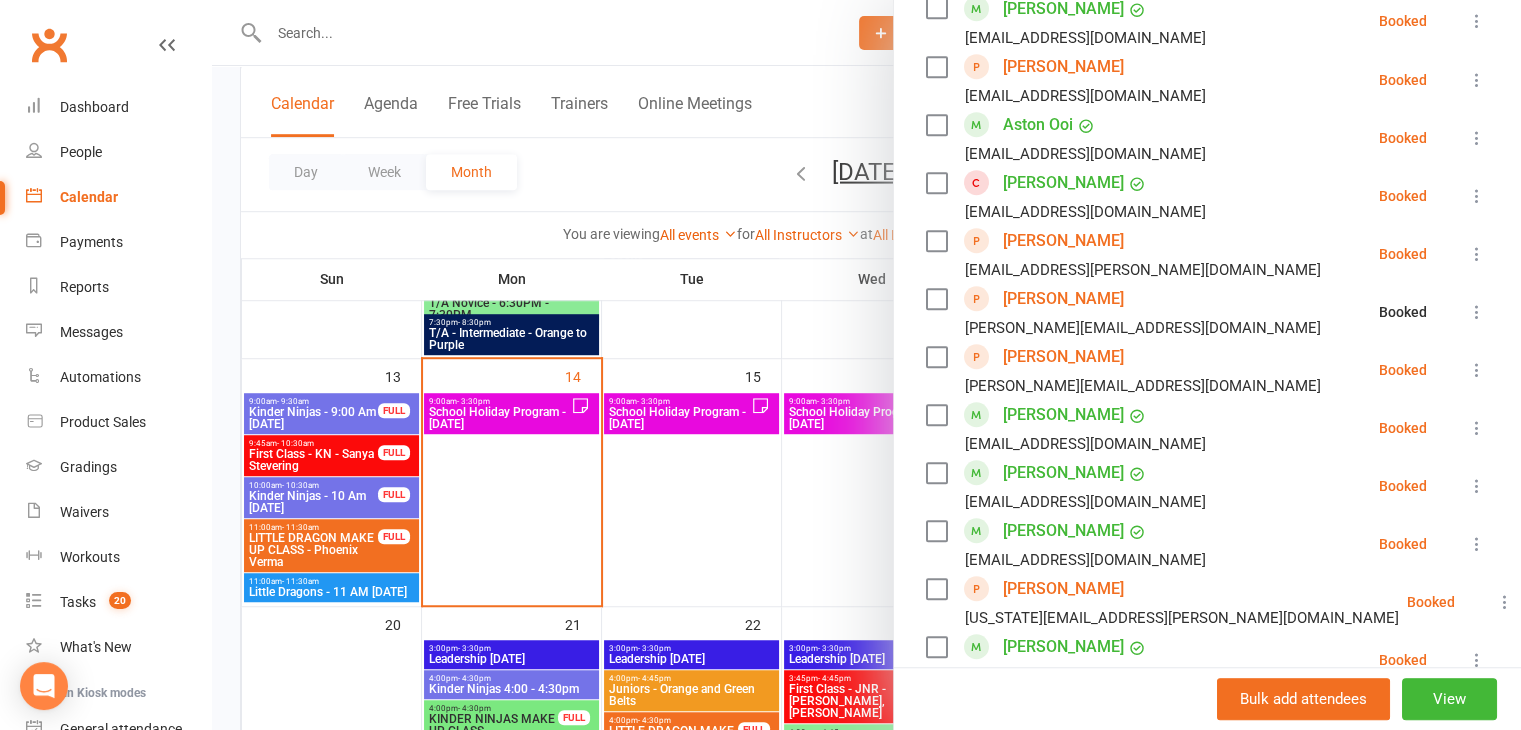 click at bounding box center (1477, 370) 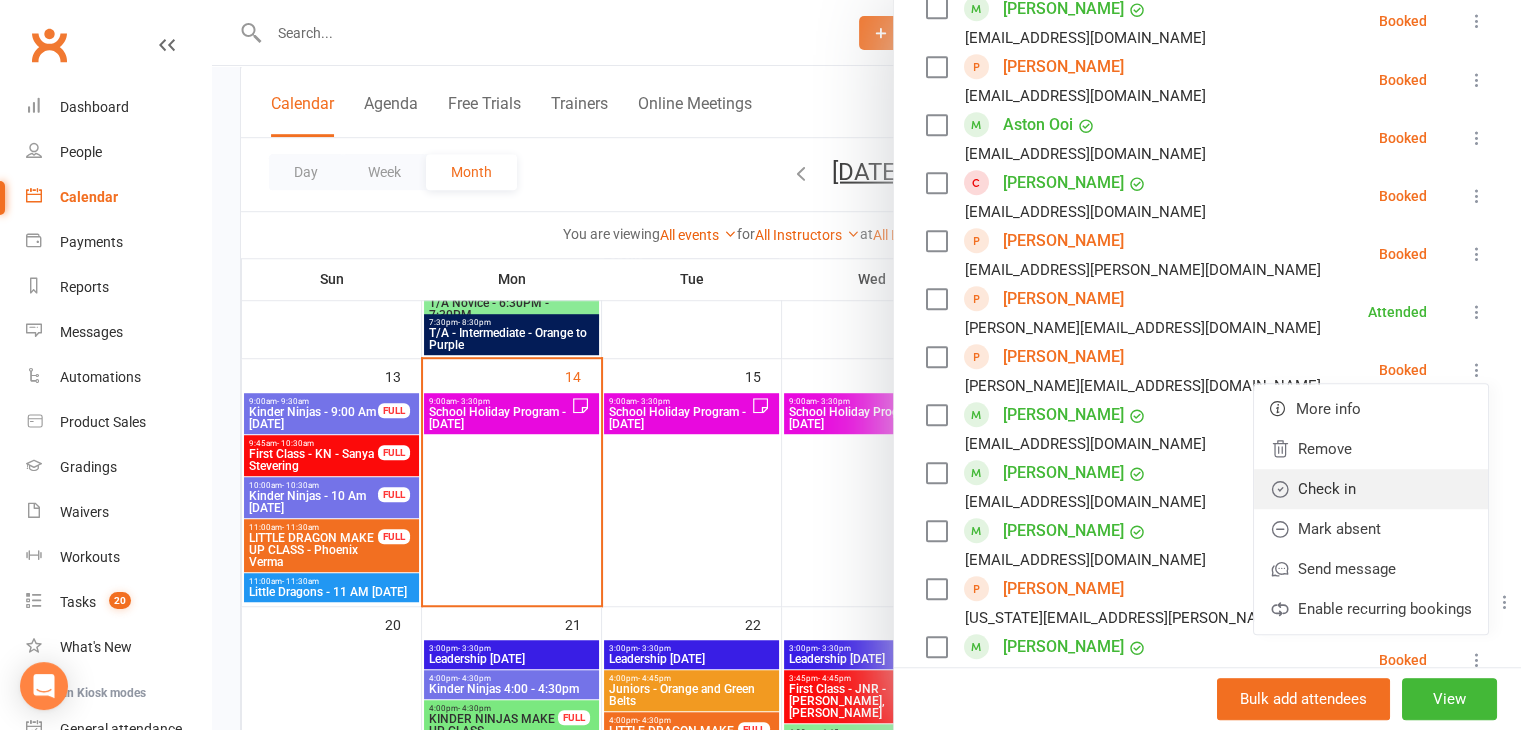 click on "Check in" at bounding box center (1371, 489) 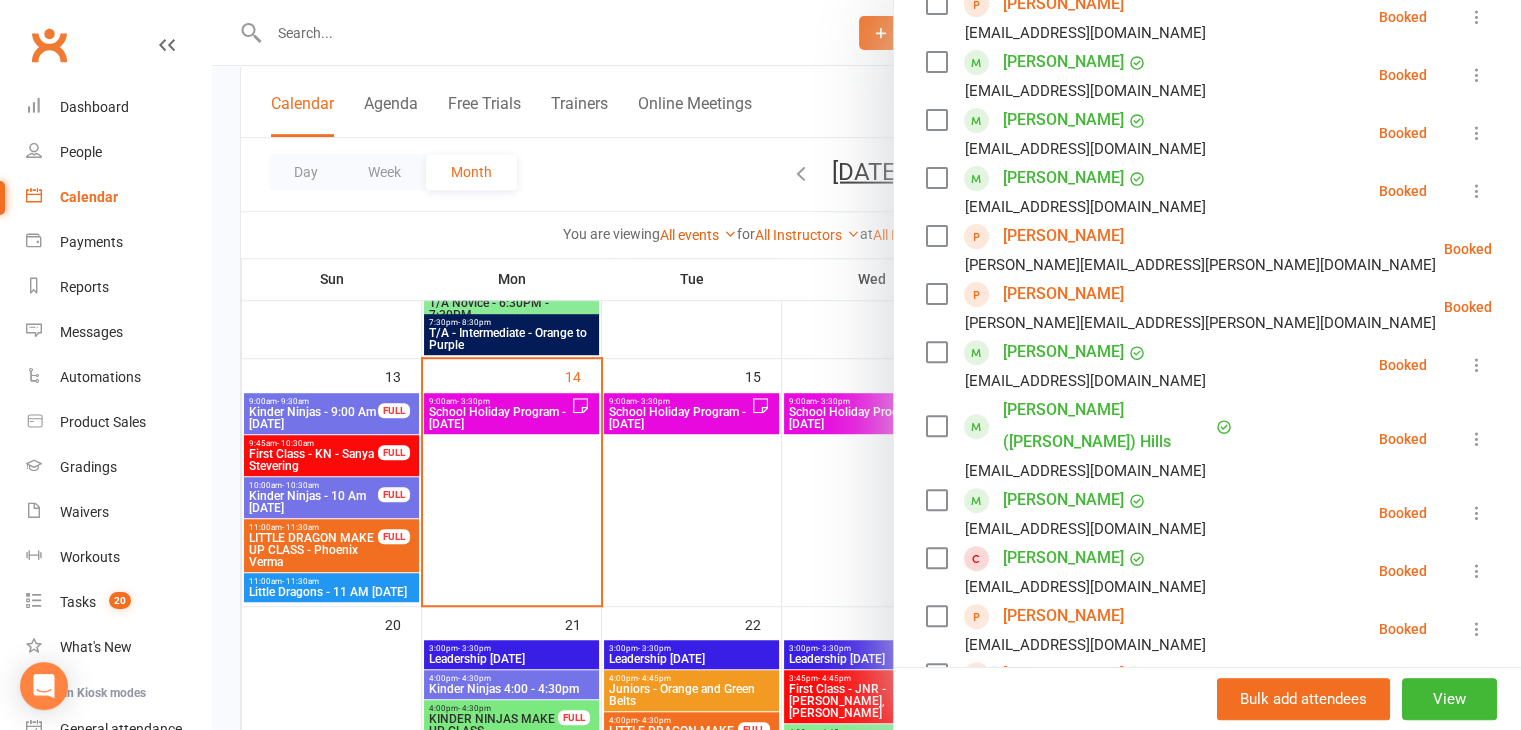 scroll, scrollTop: 598, scrollLeft: 0, axis: vertical 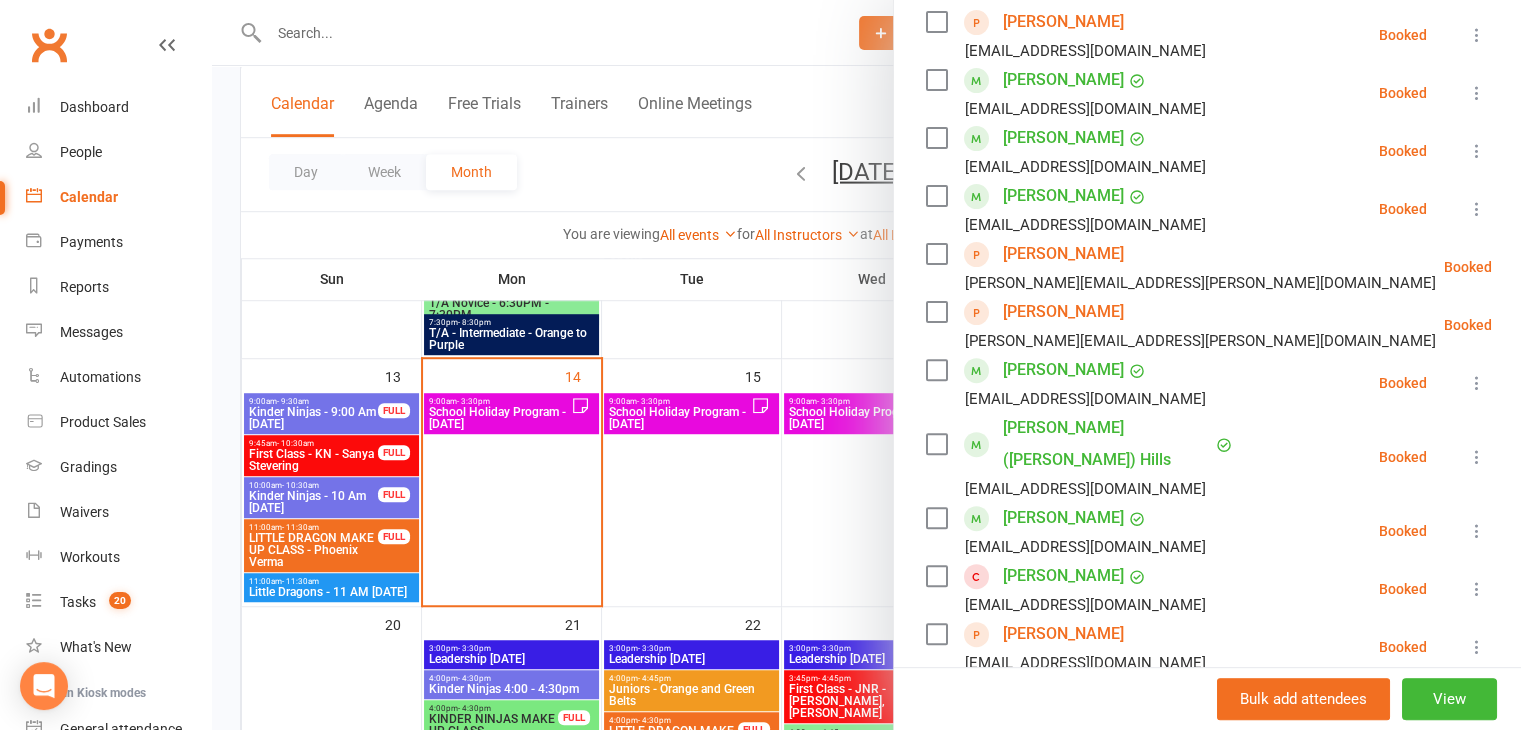 click at bounding box center (1542, 267) 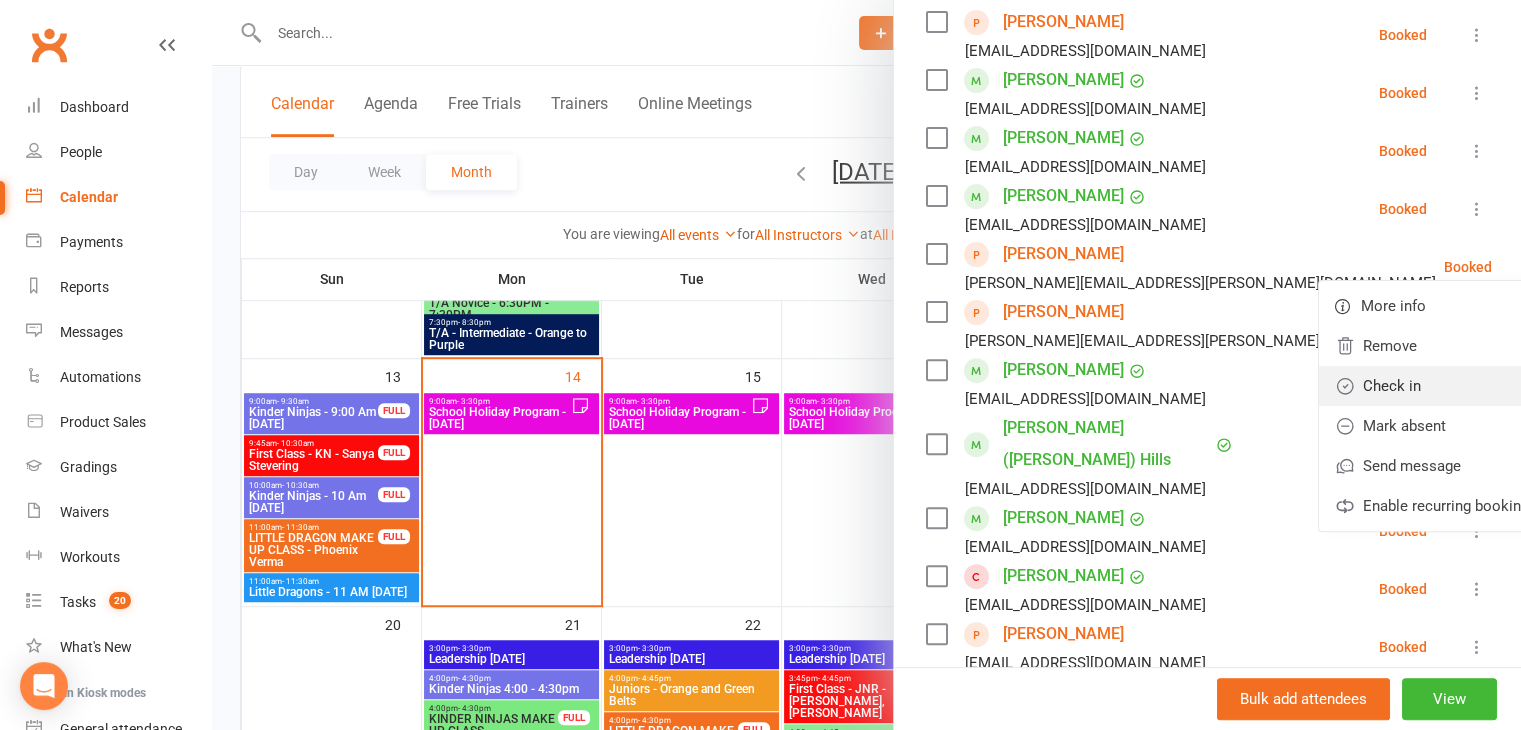 click on "Check in" at bounding box center (1436, 386) 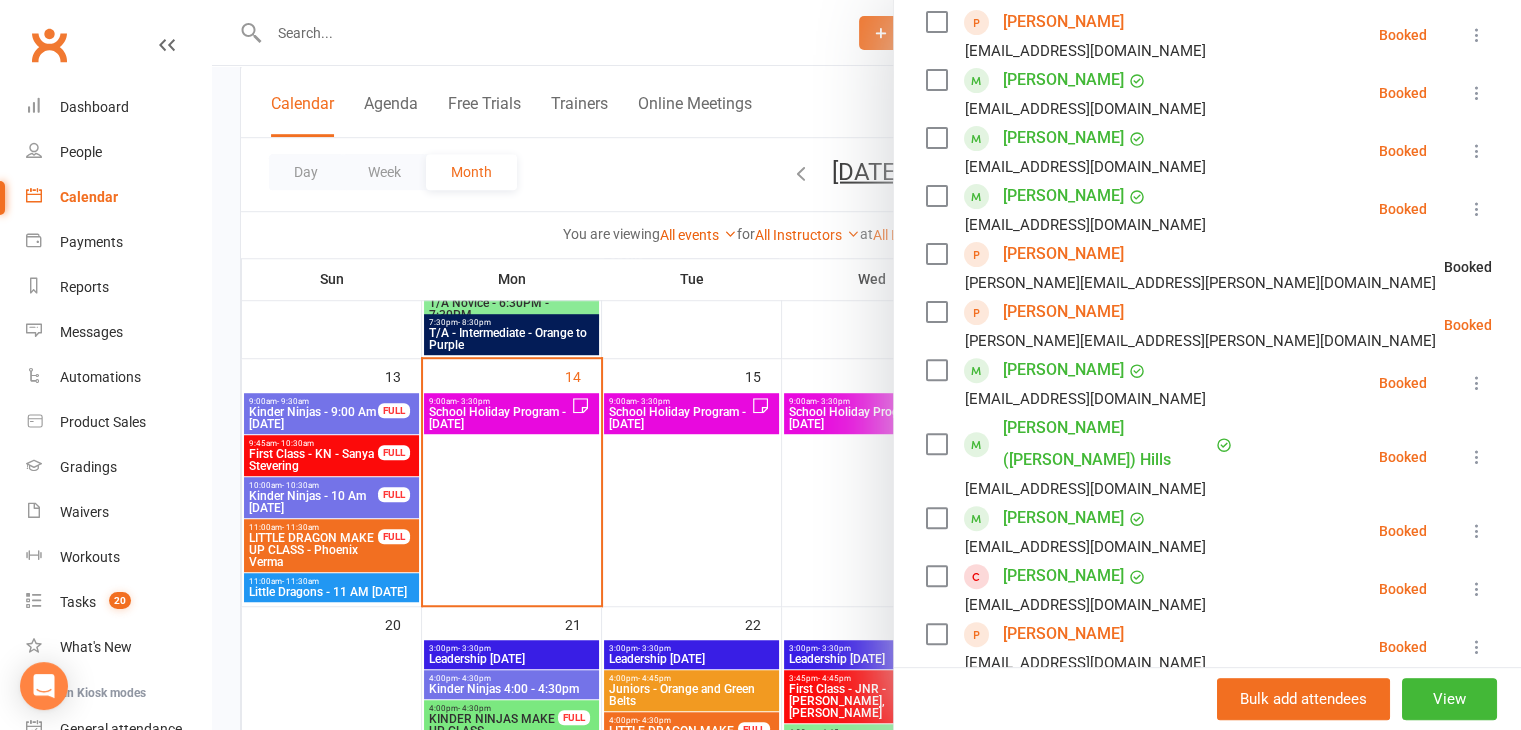 click at bounding box center (1542, 325) 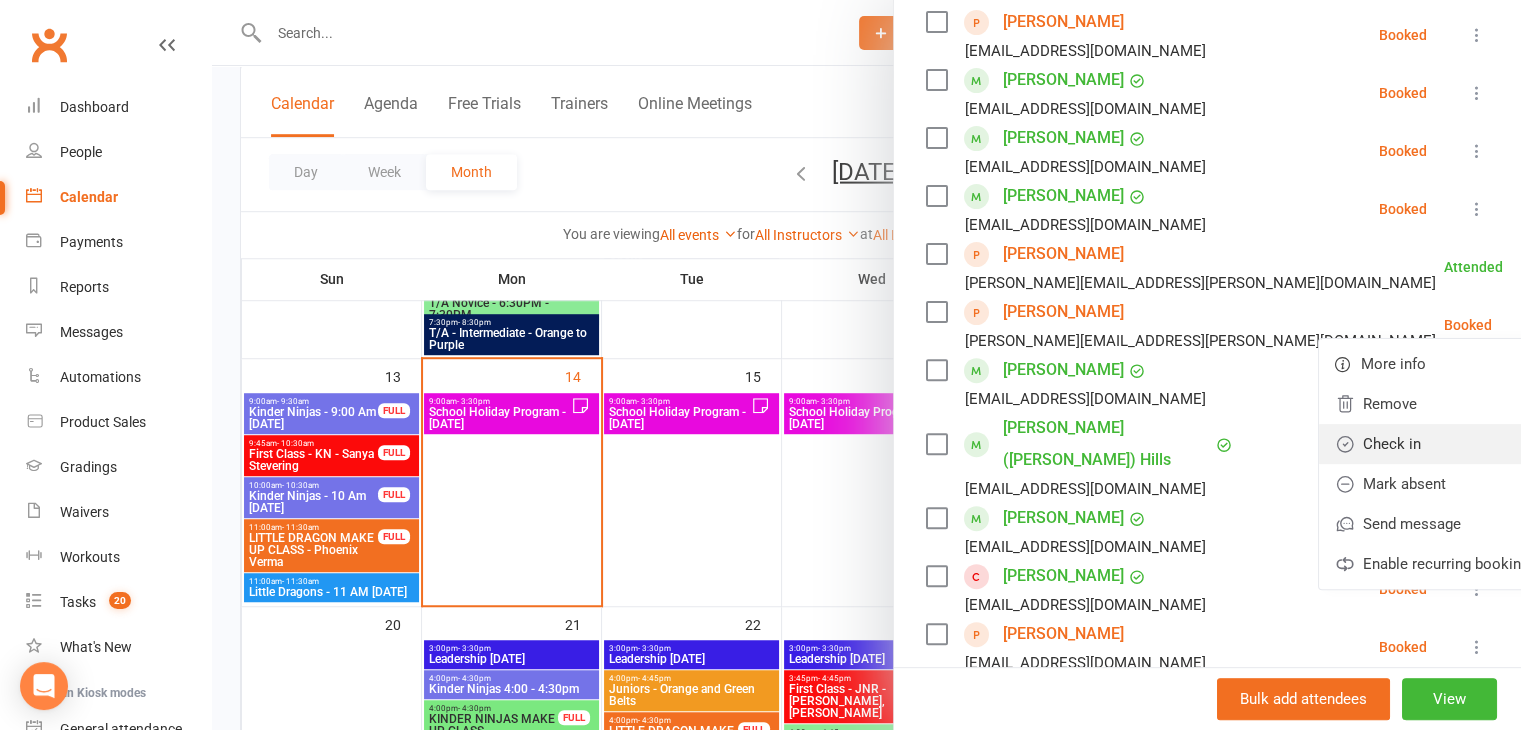 click on "Check in" at bounding box center (1436, 444) 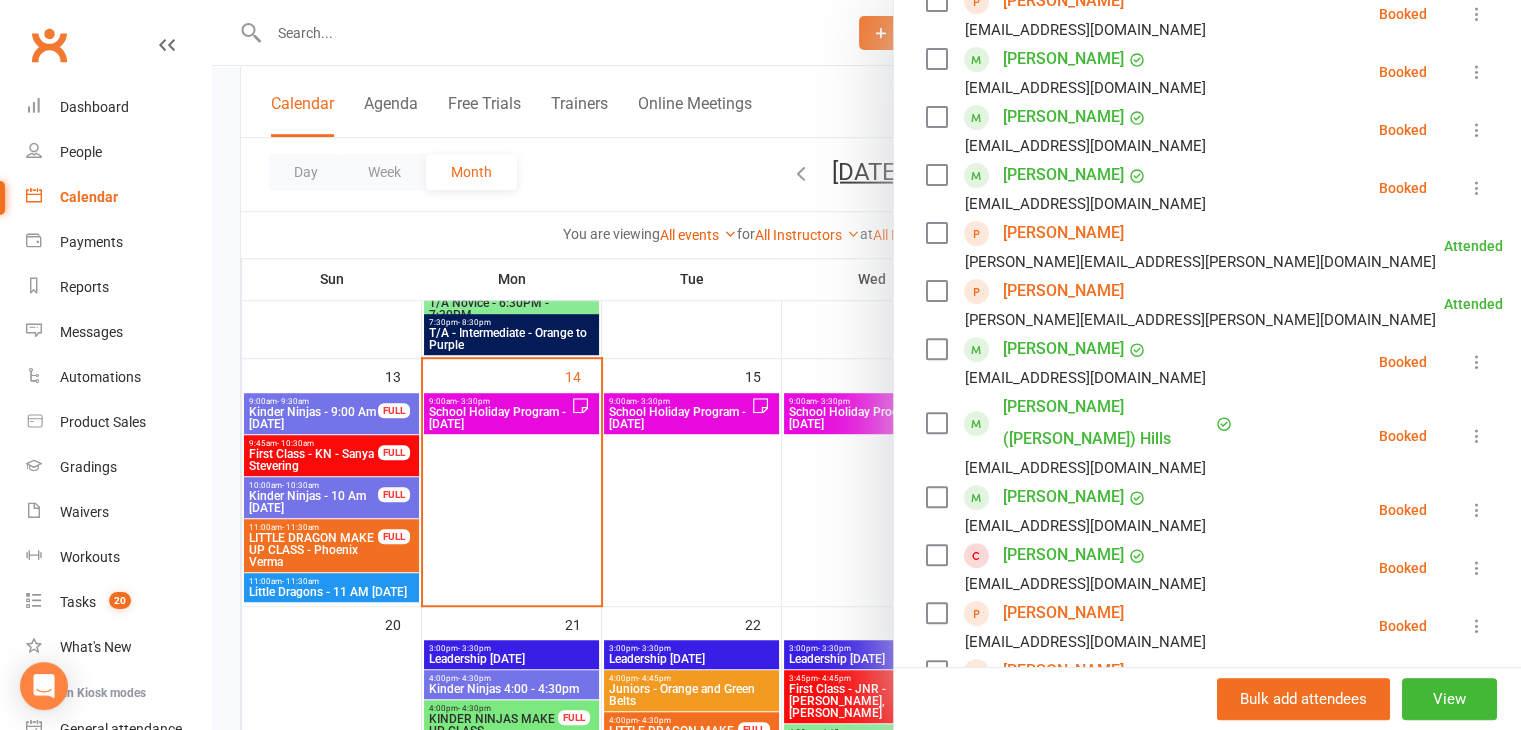 scroll, scrollTop: 620, scrollLeft: 0, axis: vertical 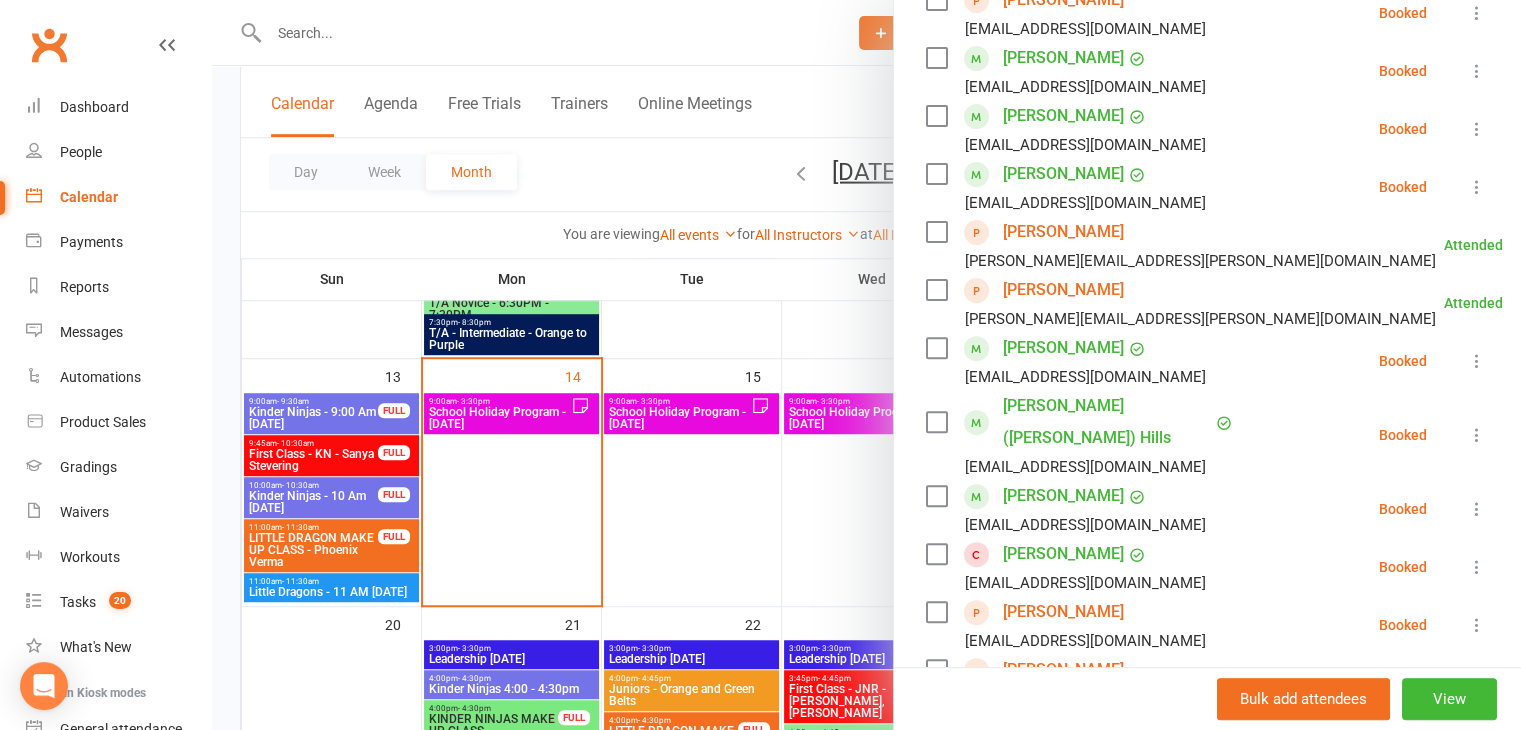 click at bounding box center [866, 365] 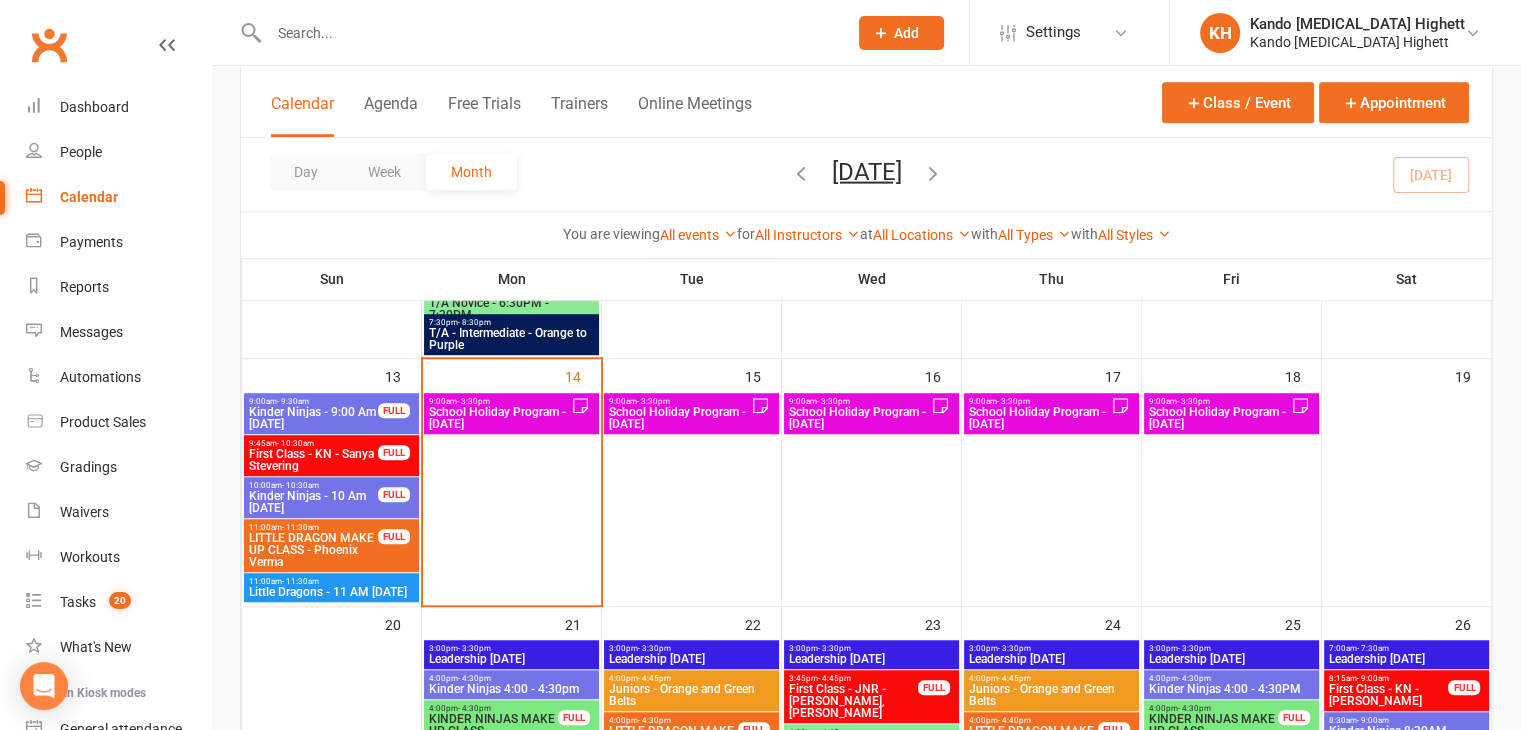 click on "9:00am  - 3:30pm" at bounding box center (499, 401) 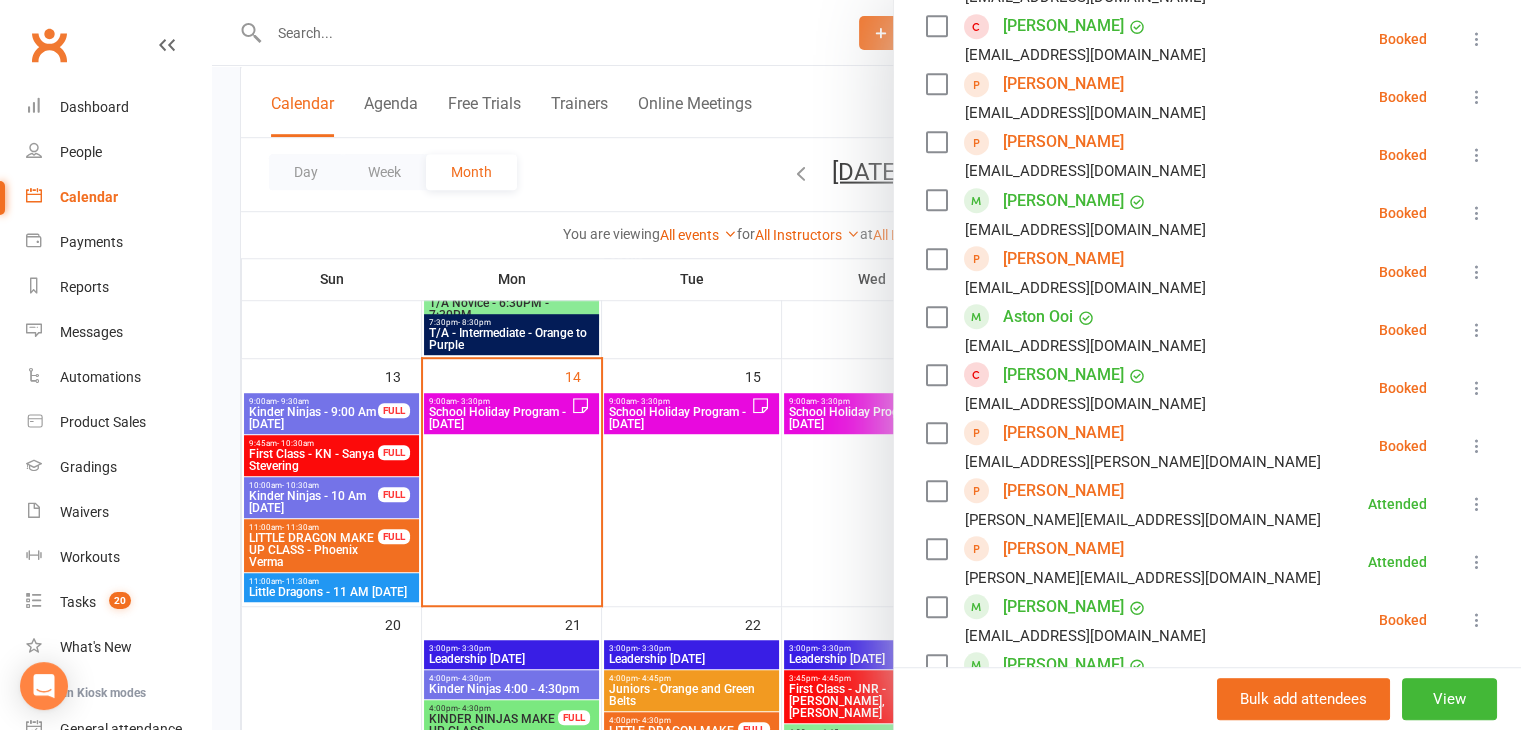 scroll, scrollTop: 1146, scrollLeft: 0, axis: vertical 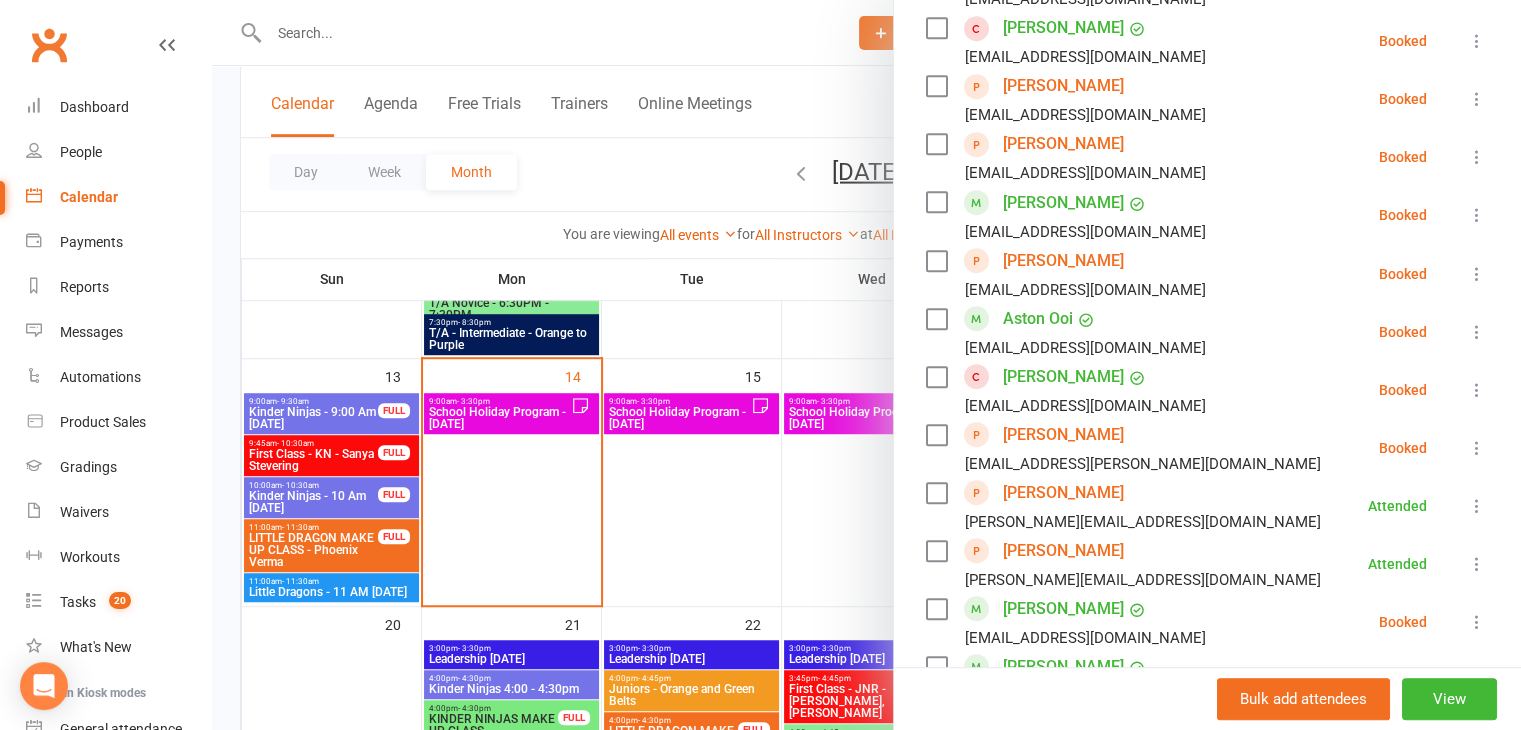 click at bounding box center (1477, 215) 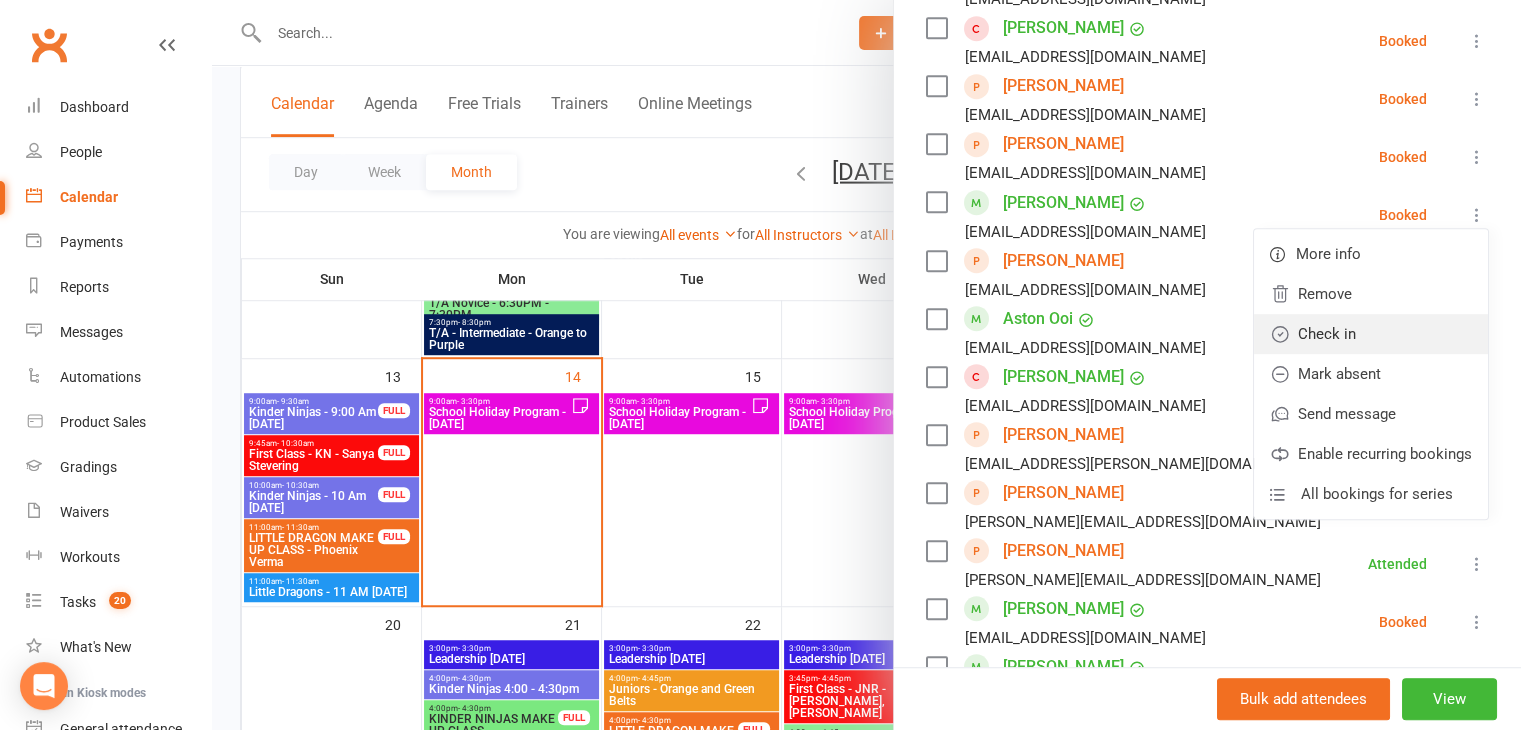 click on "Check in" at bounding box center (1371, 334) 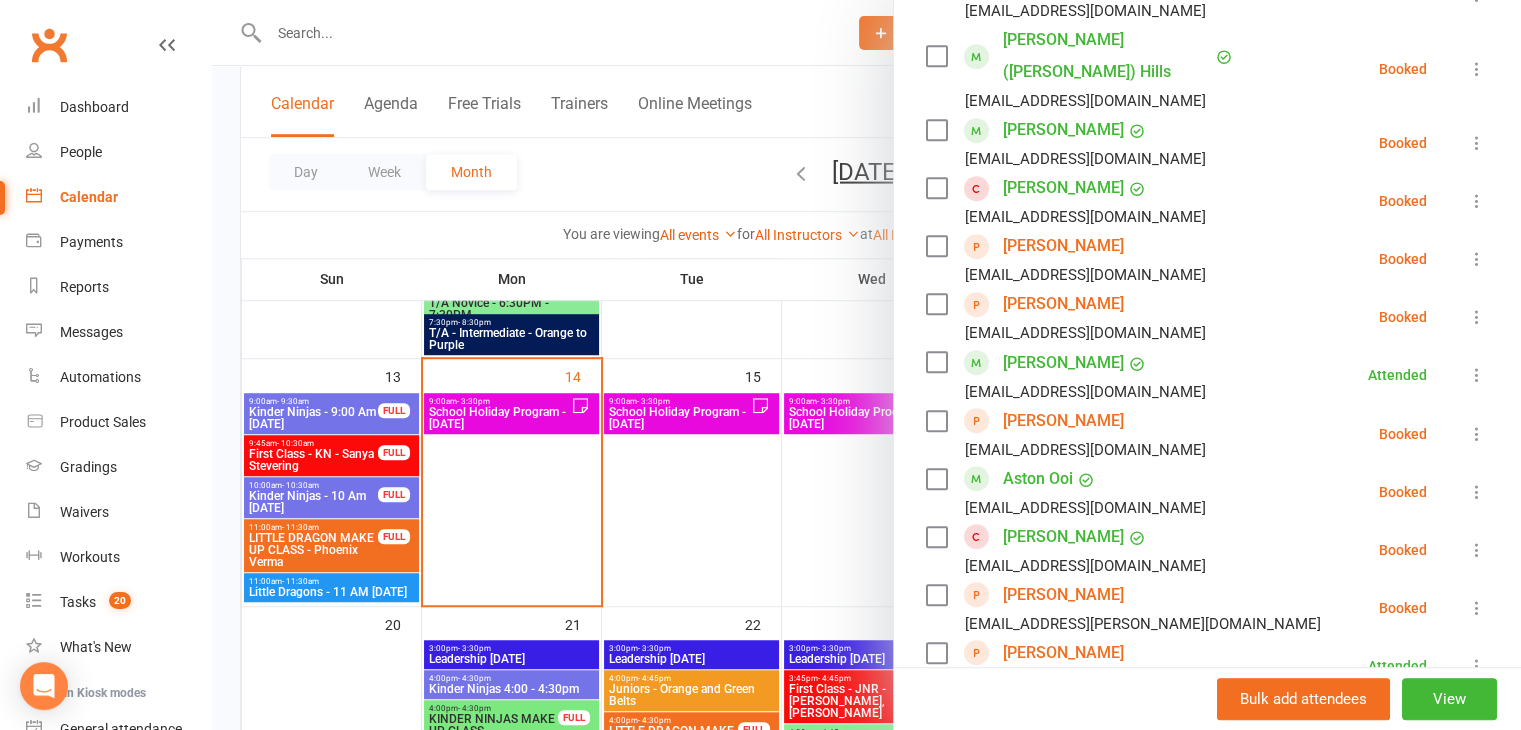 scroll, scrollTop: 882, scrollLeft: 0, axis: vertical 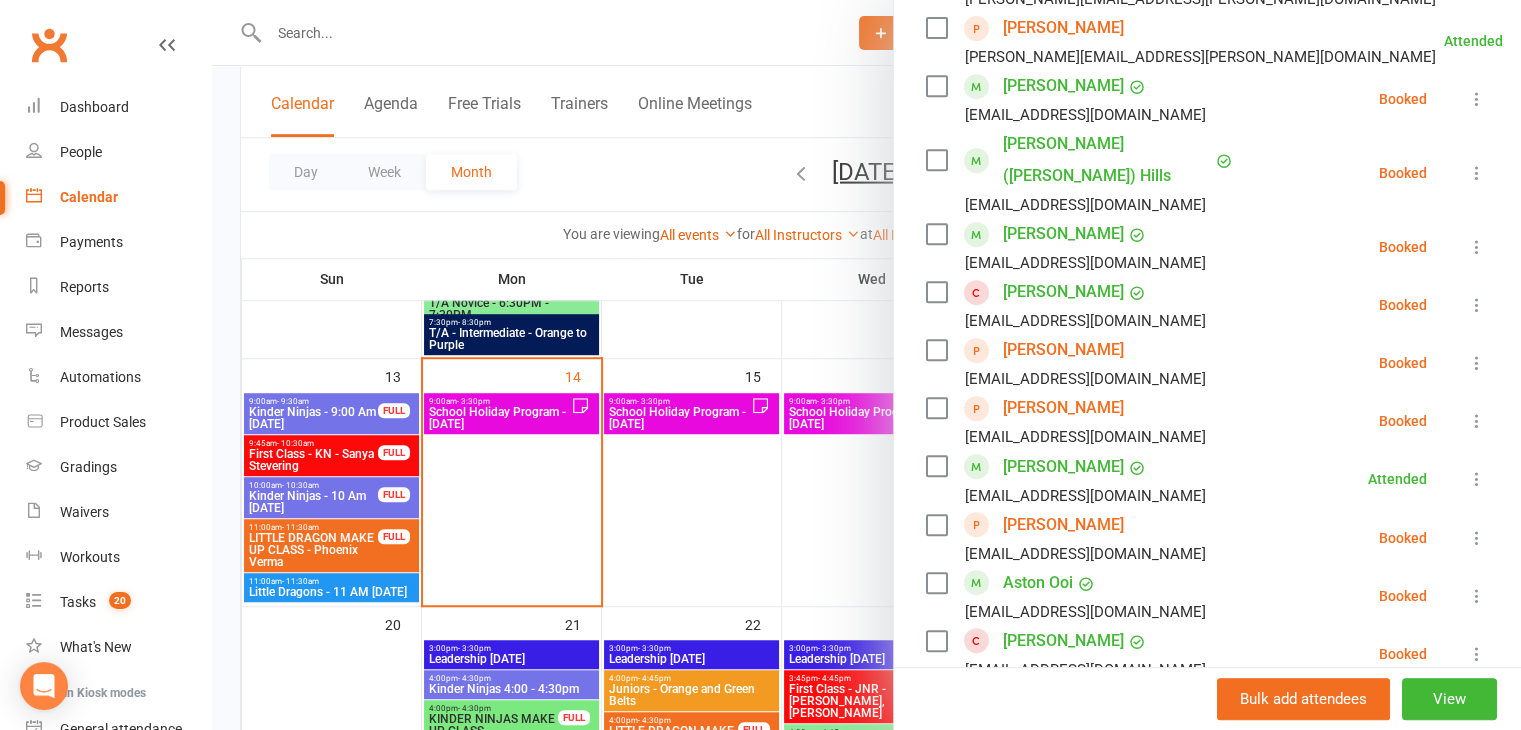 click at bounding box center (1477, 363) 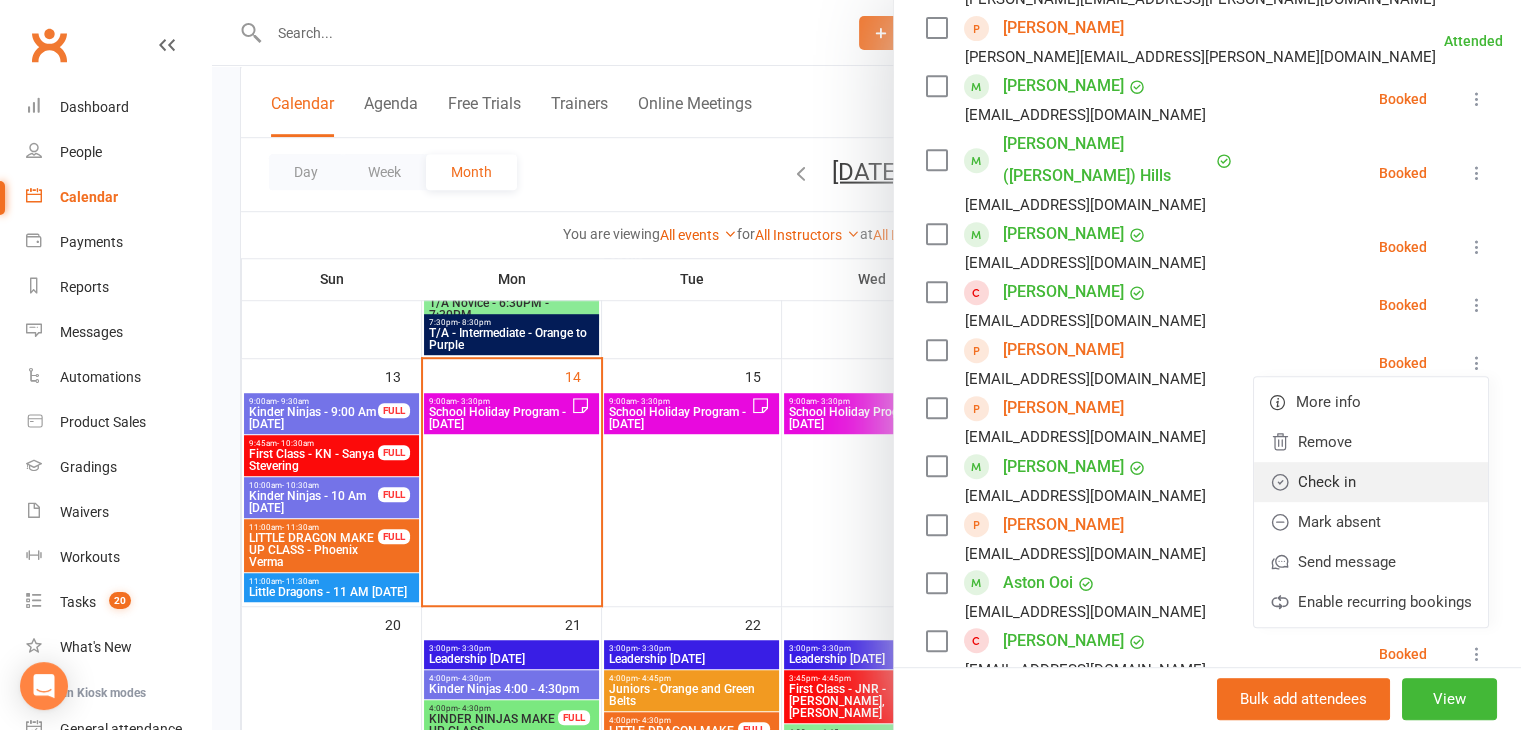 click on "Check in" at bounding box center (1371, 482) 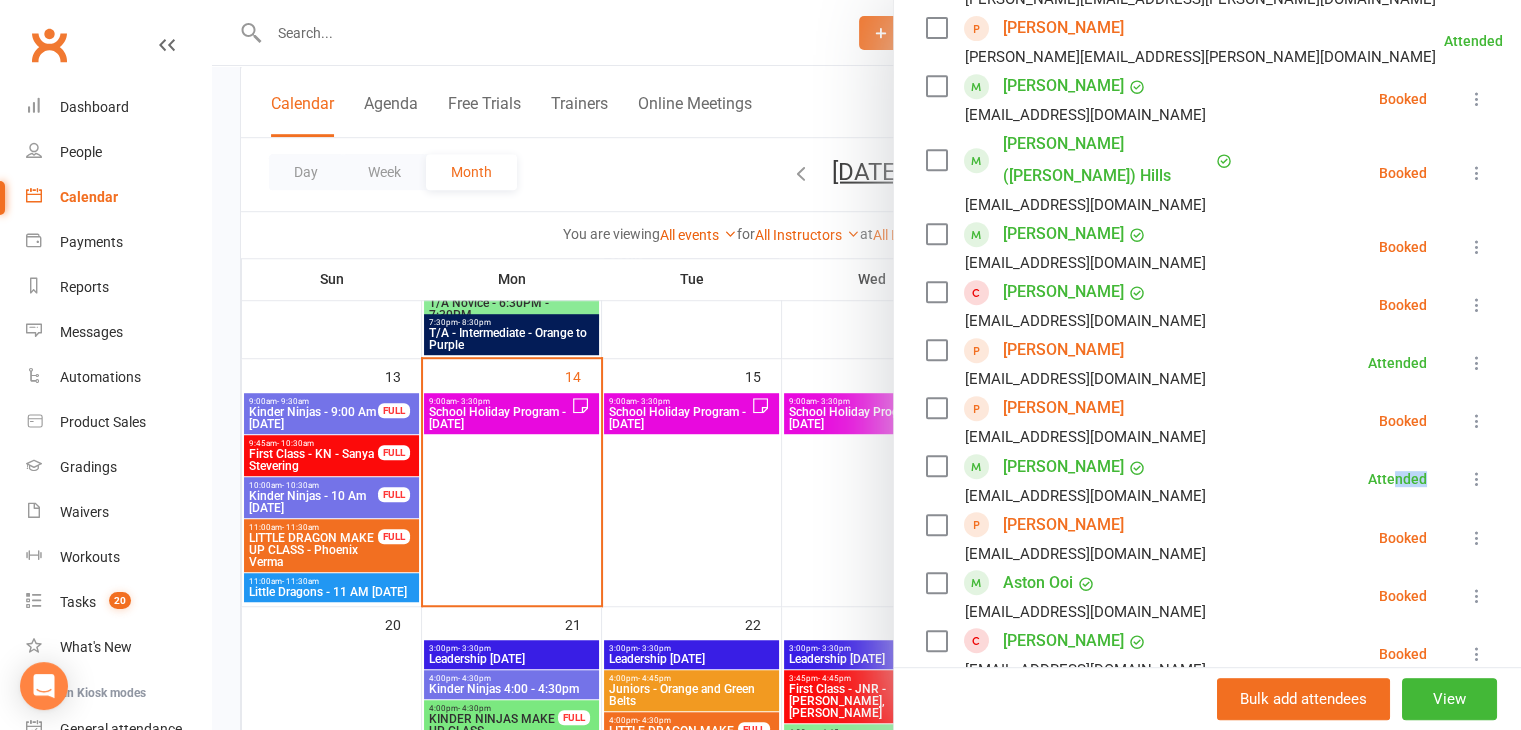 drag, startPoint x: 1365, startPoint y: 453, endPoint x: 1447, endPoint y: 450, distance: 82.05486 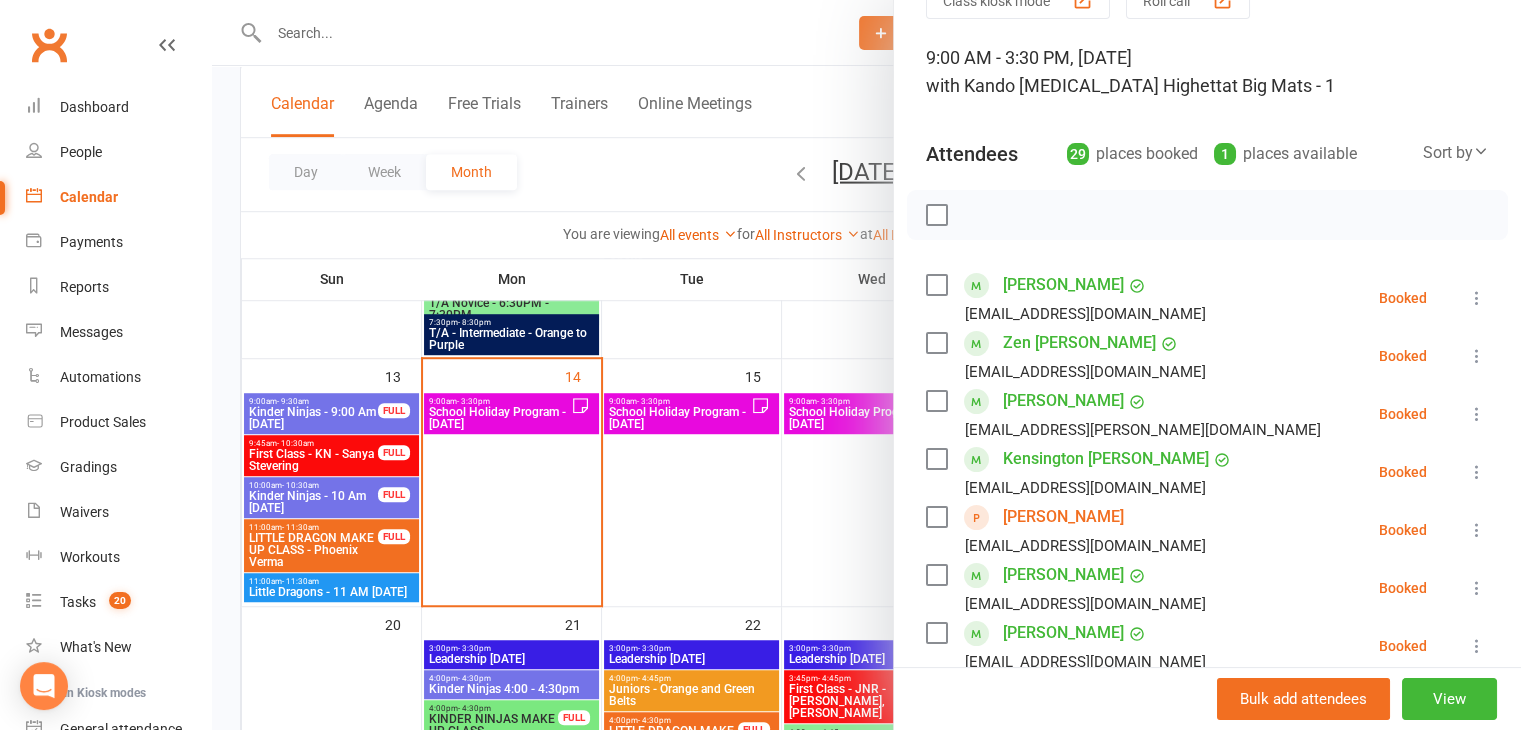 scroll, scrollTop: 104, scrollLeft: 0, axis: vertical 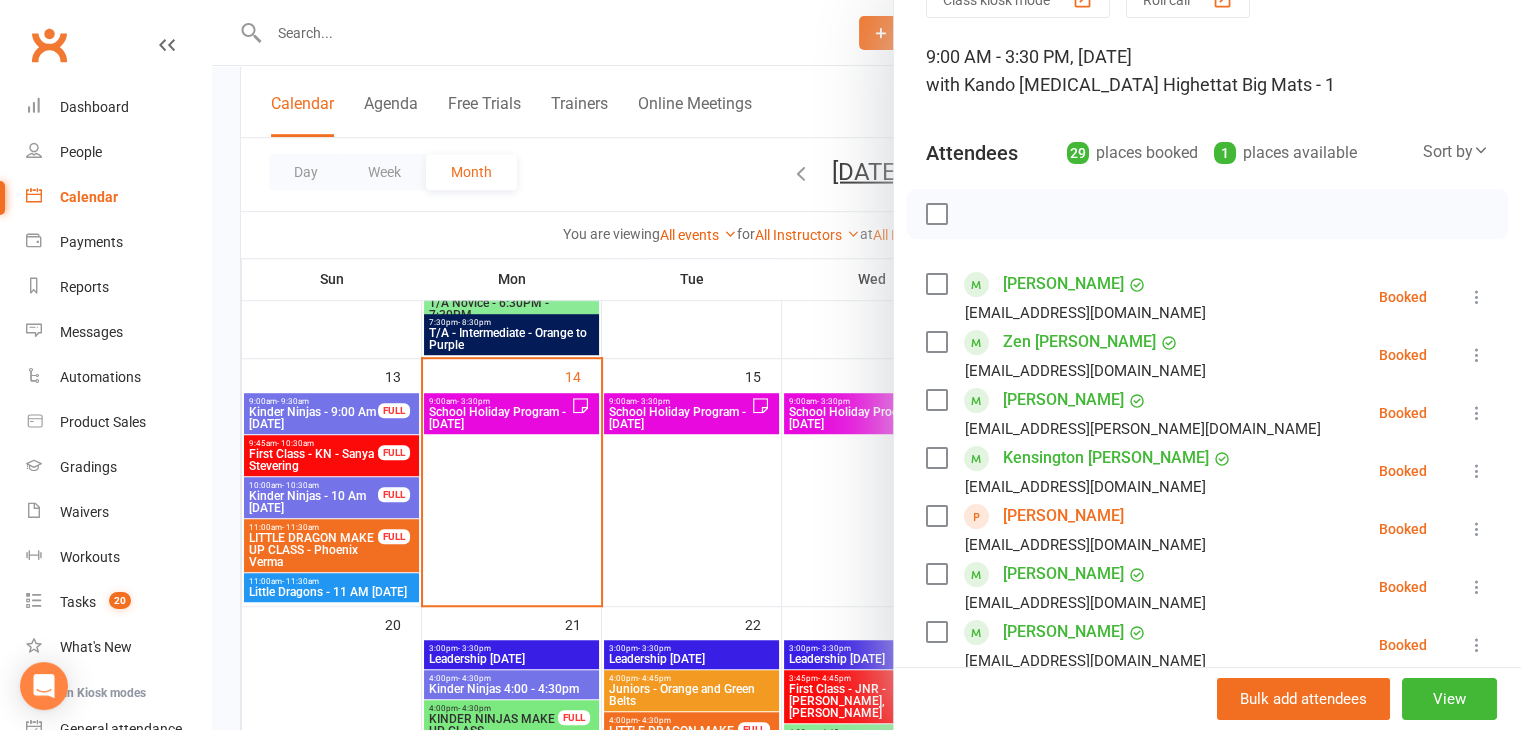 click at bounding box center [1477, 471] 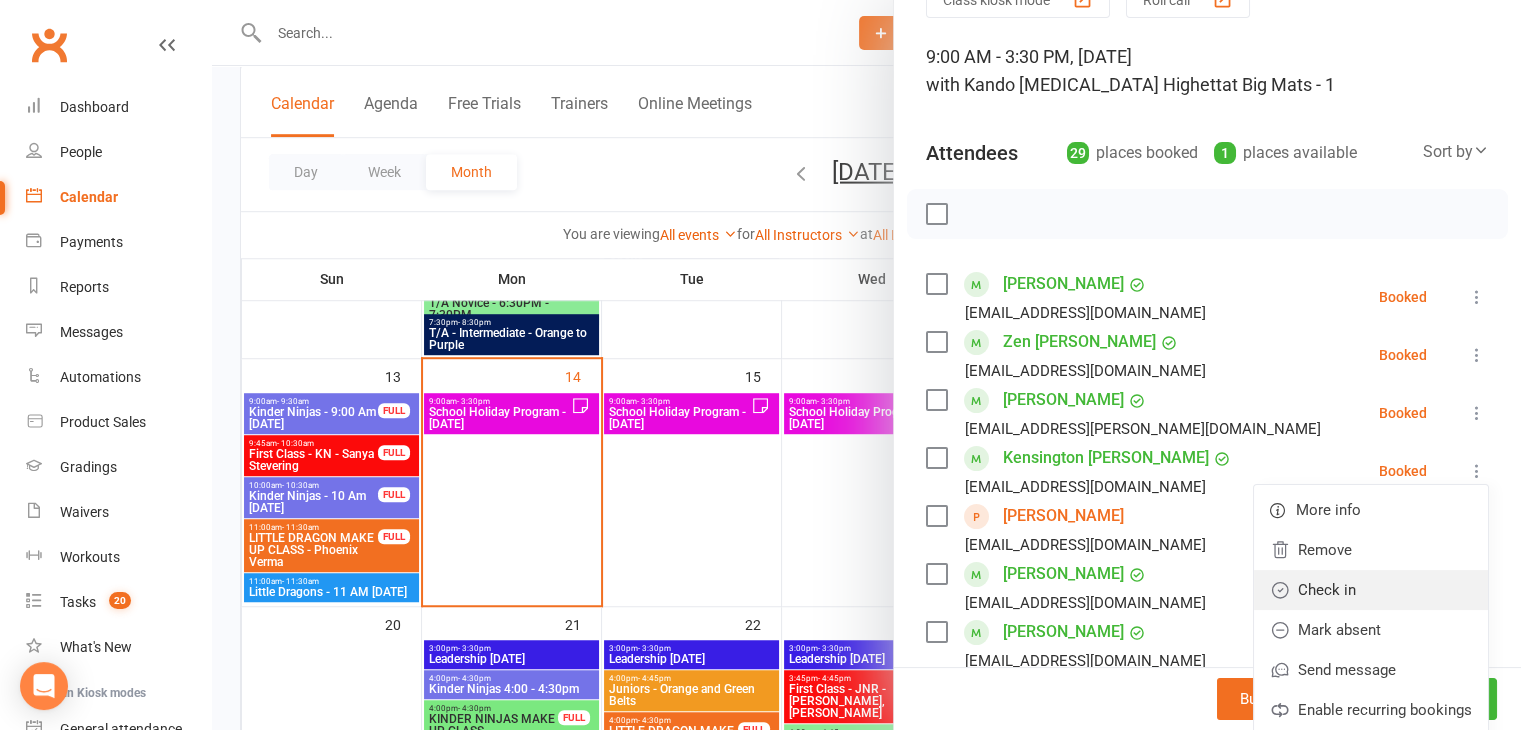 click on "Check in" at bounding box center [1371, 590] 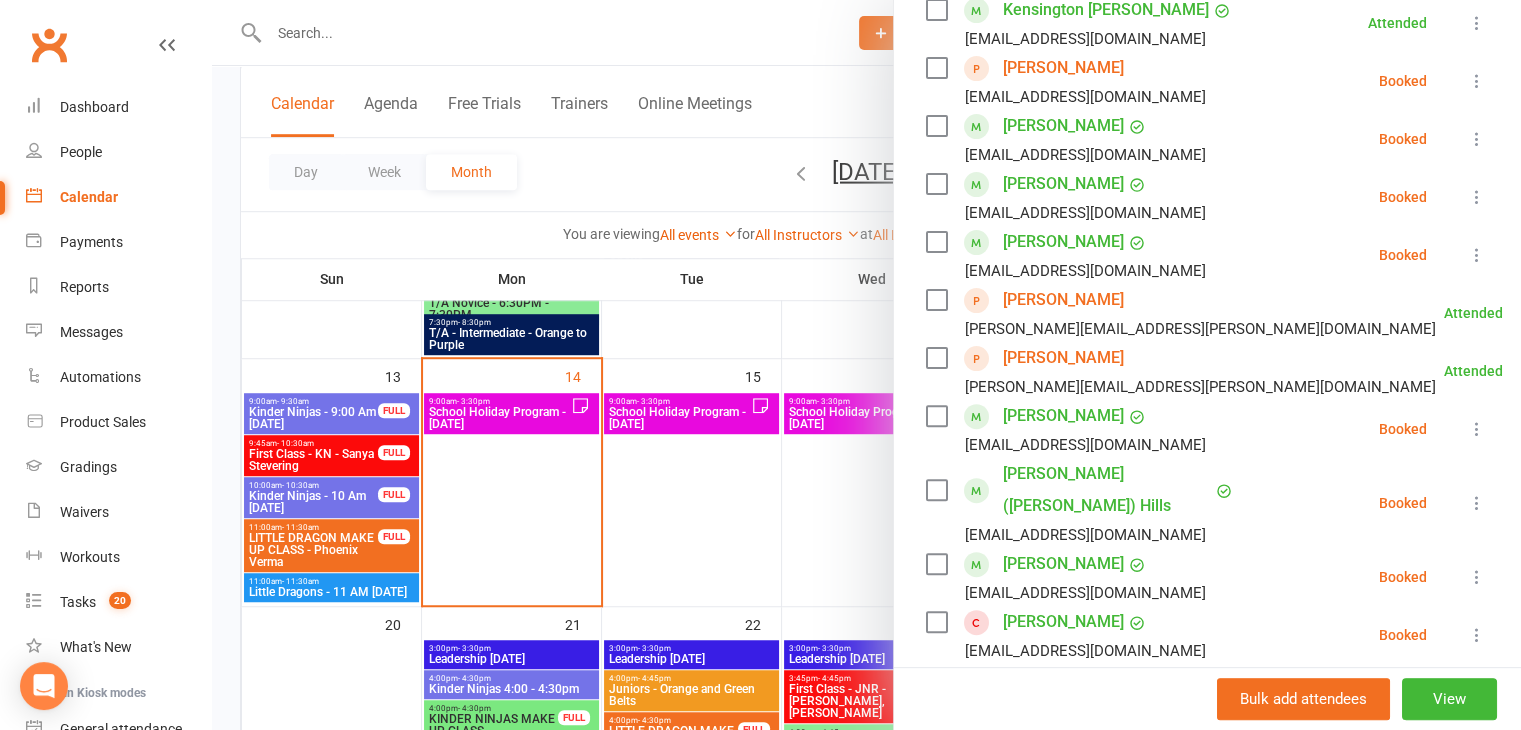 scroll, scrollTop: 552, scrollLeft: 0, axis: vertical 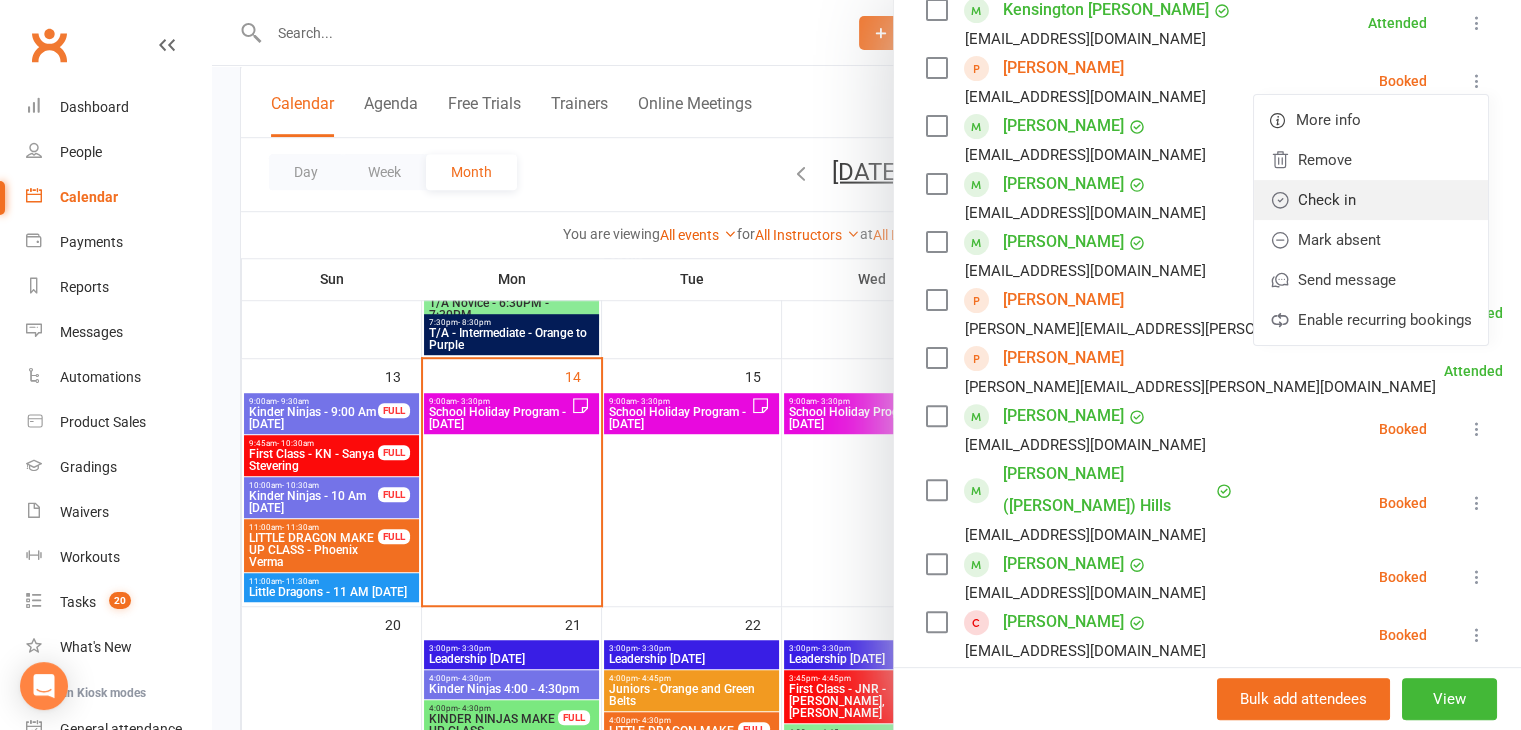 click on "Check in" at bounding box center [1371, 200] 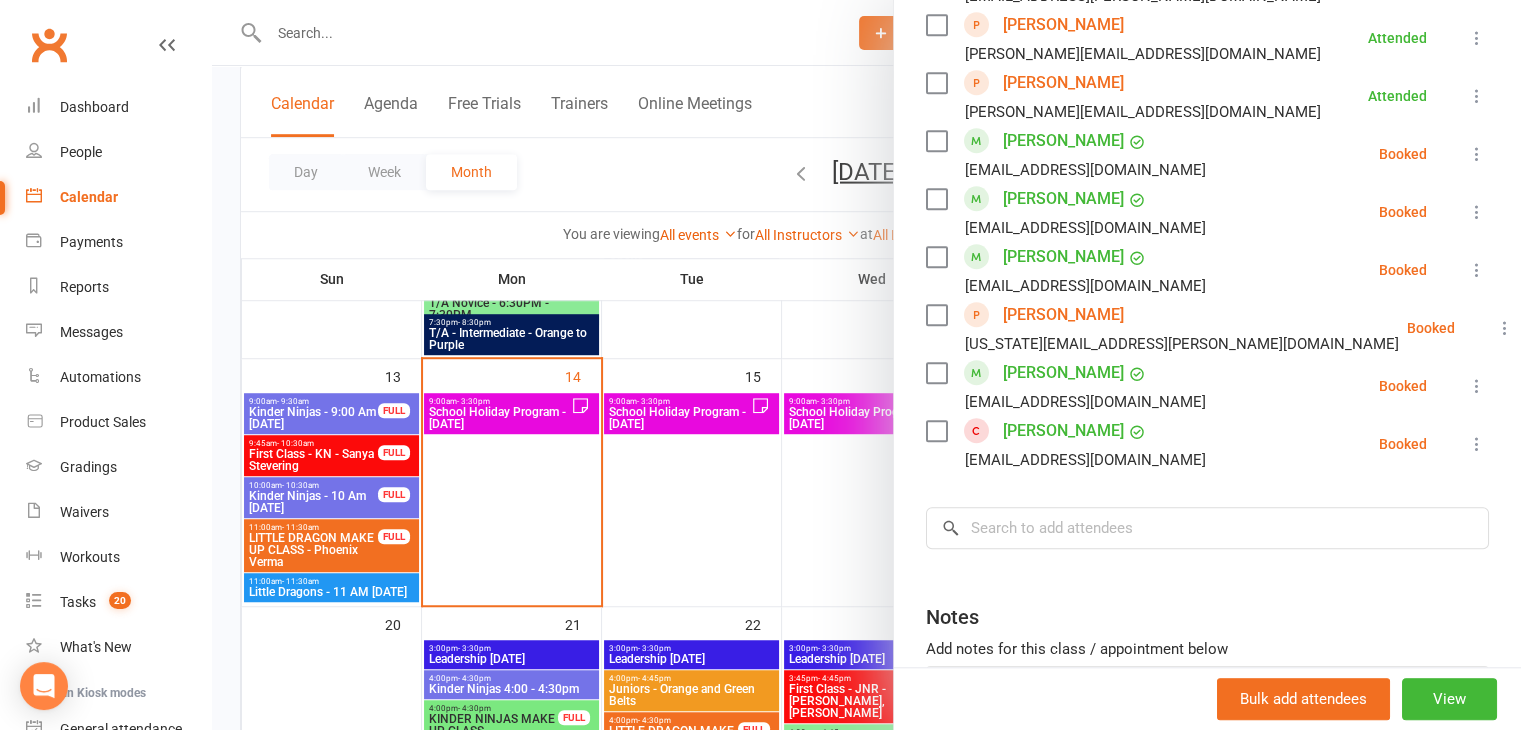 scroll, scrollTop: 1328, scrollLeft: 0, axis: vertical 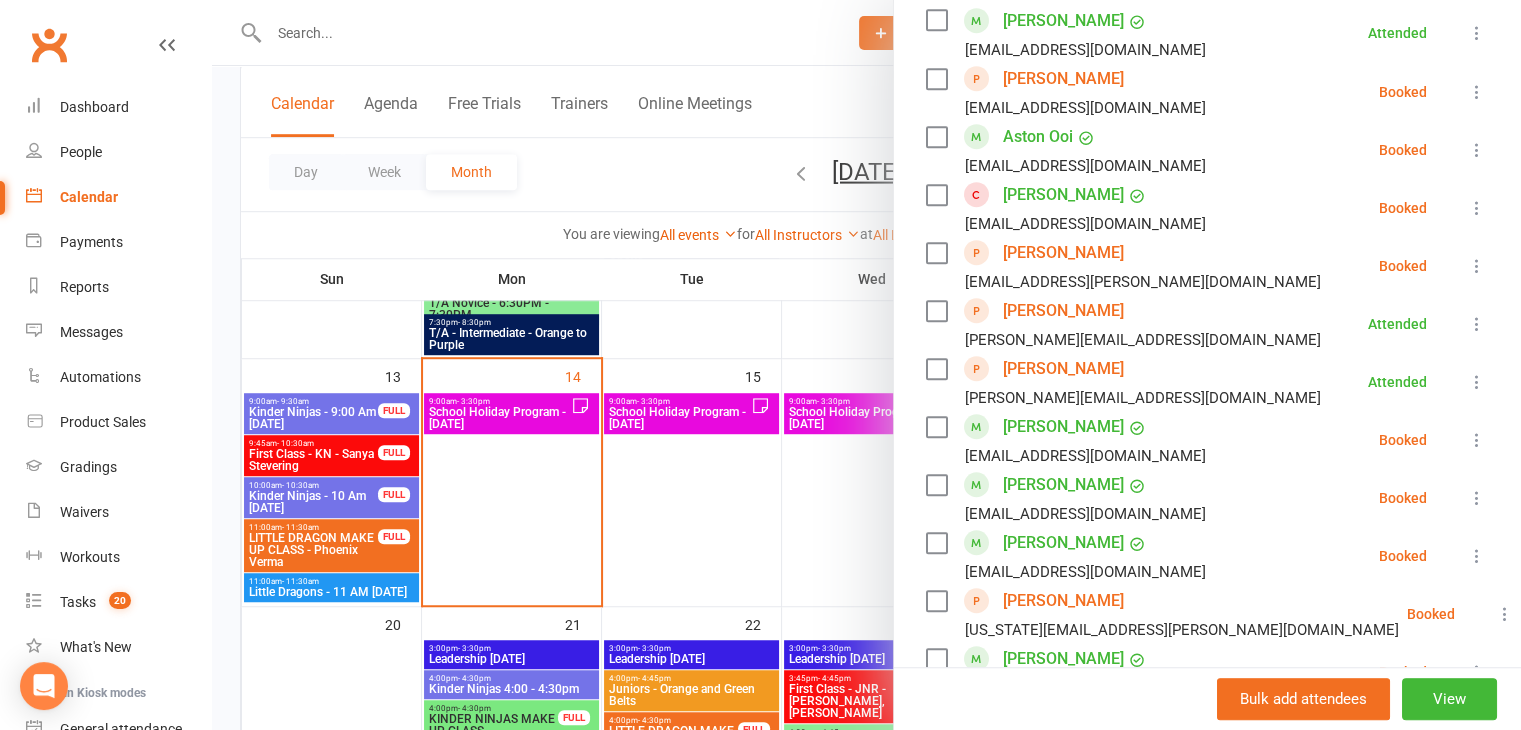 click at bounding box center [1477, 208] 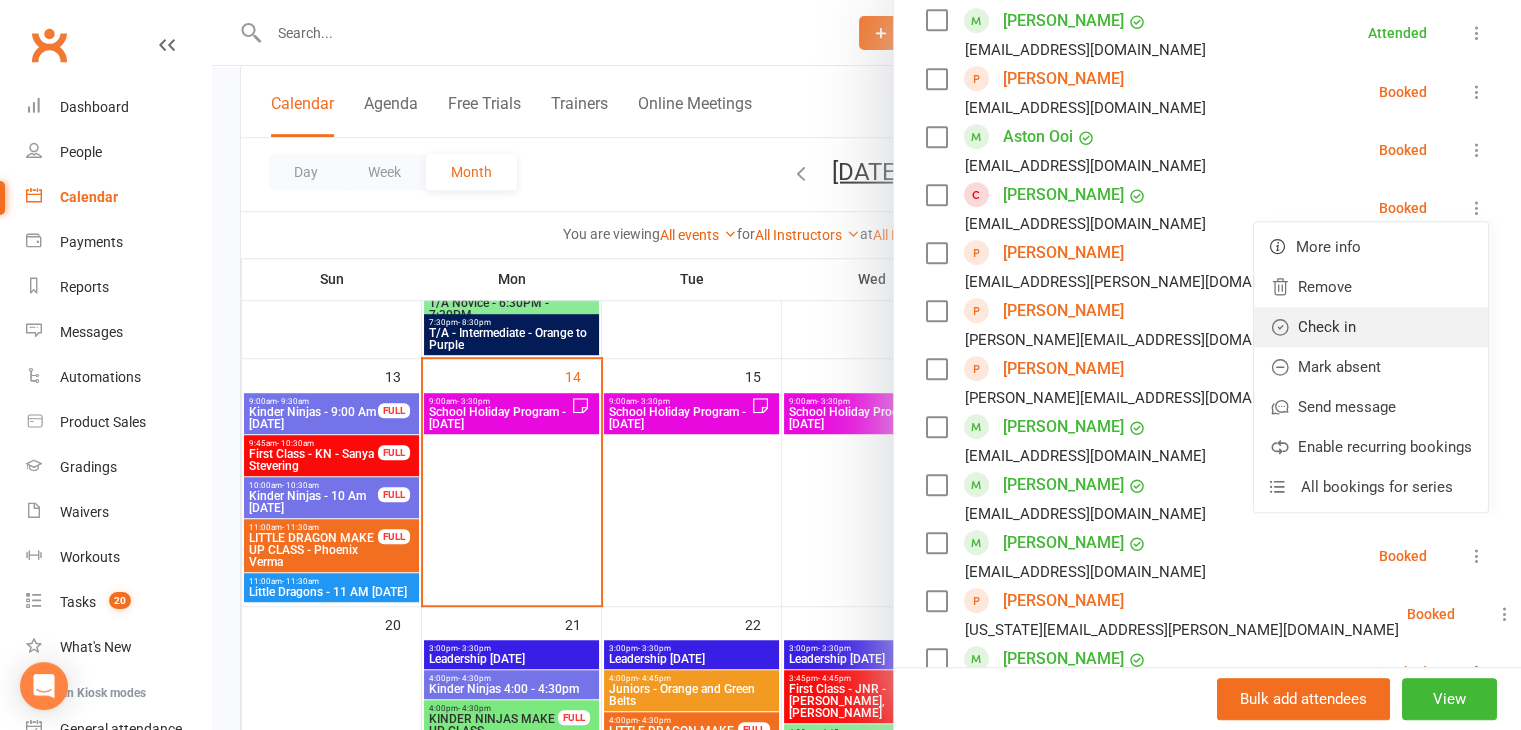 click on "Check in" at bounding box center [1371, 327] 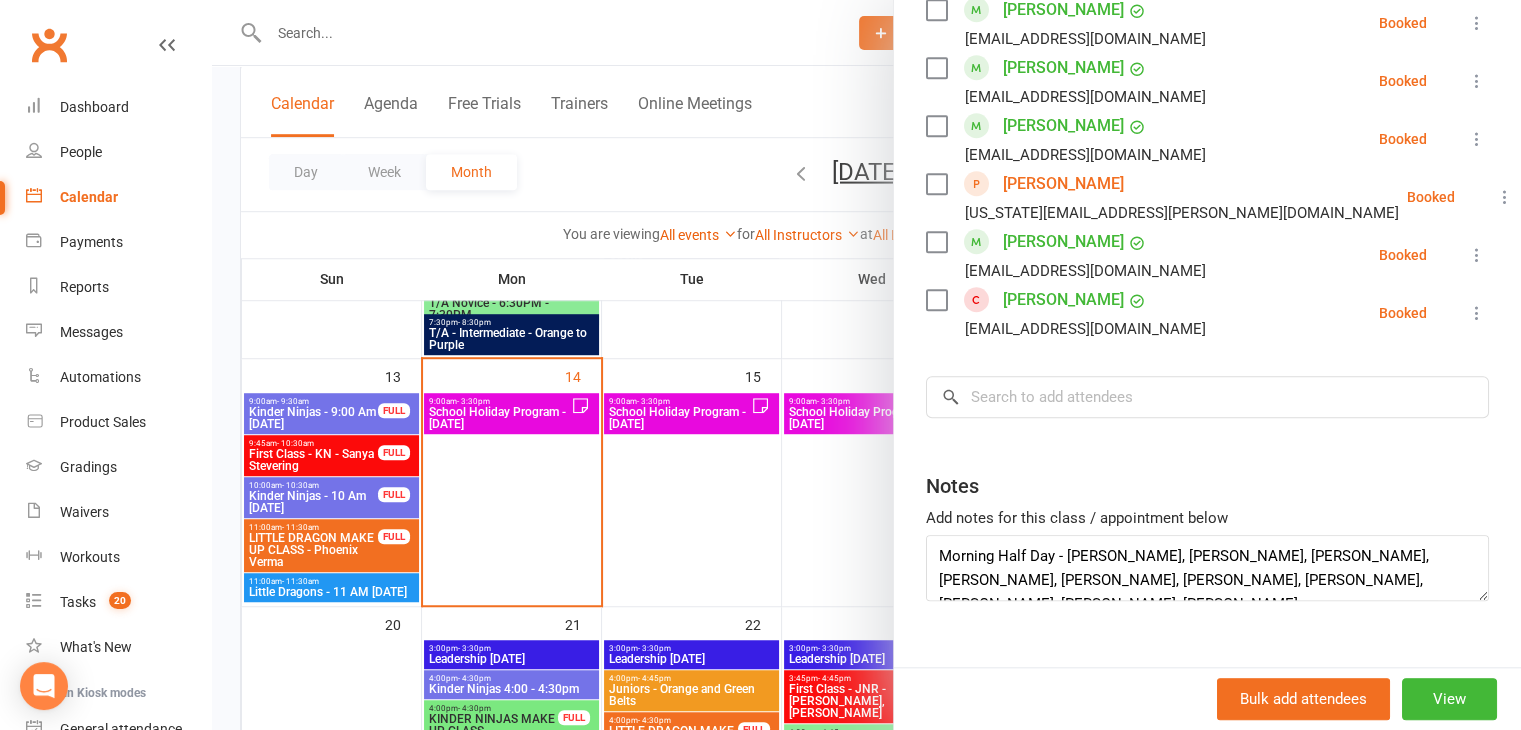 scroll, scrollTop: 1734, scrollLeft: 0, axis: vertical 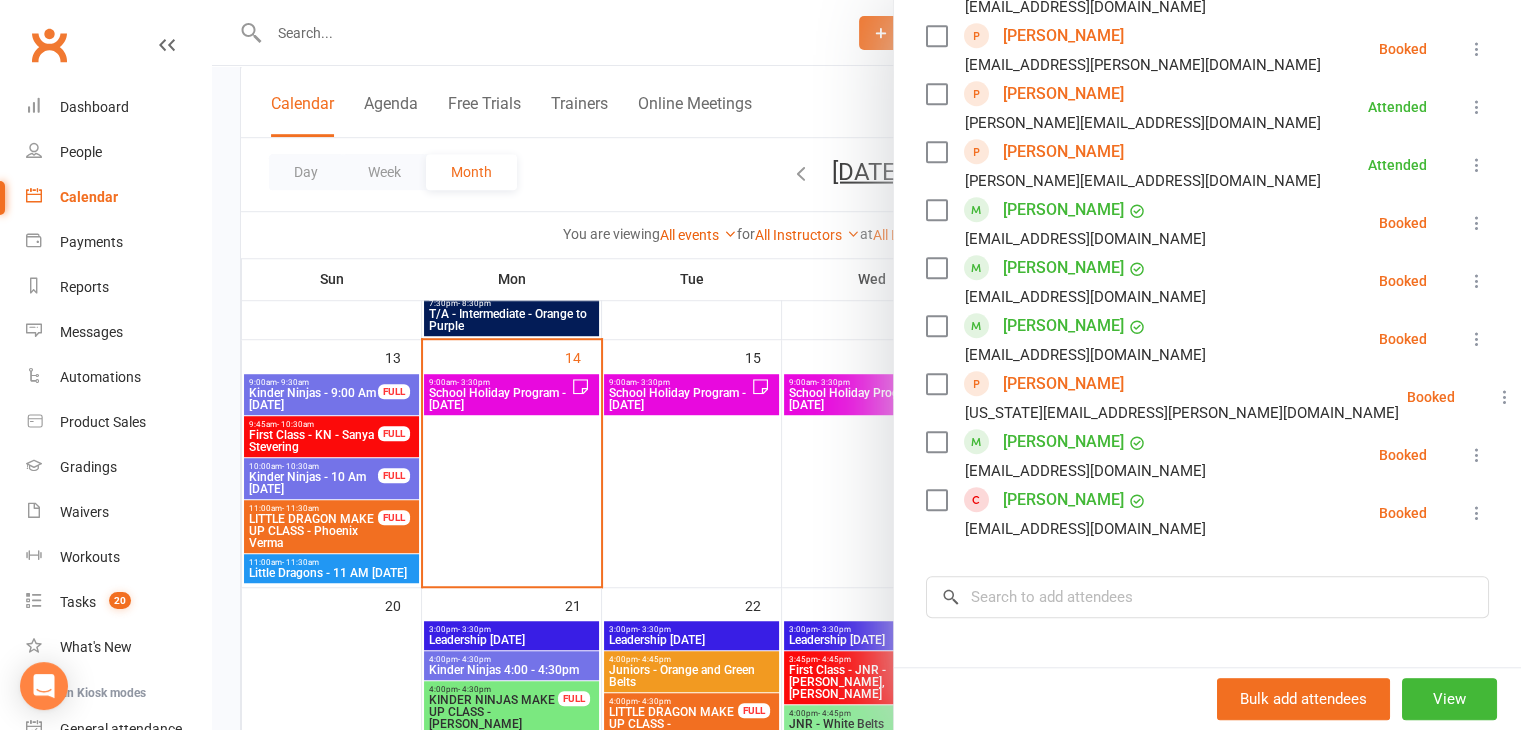 click on "[PERSON_NAME]  [EMAIL_ADDRESS][DOMAIN_NAME] Booked More info  Remove  Check in  Mark absent  Send message  Enable recurring bookings  All bookings for series" at bounding box center (1207, 455) 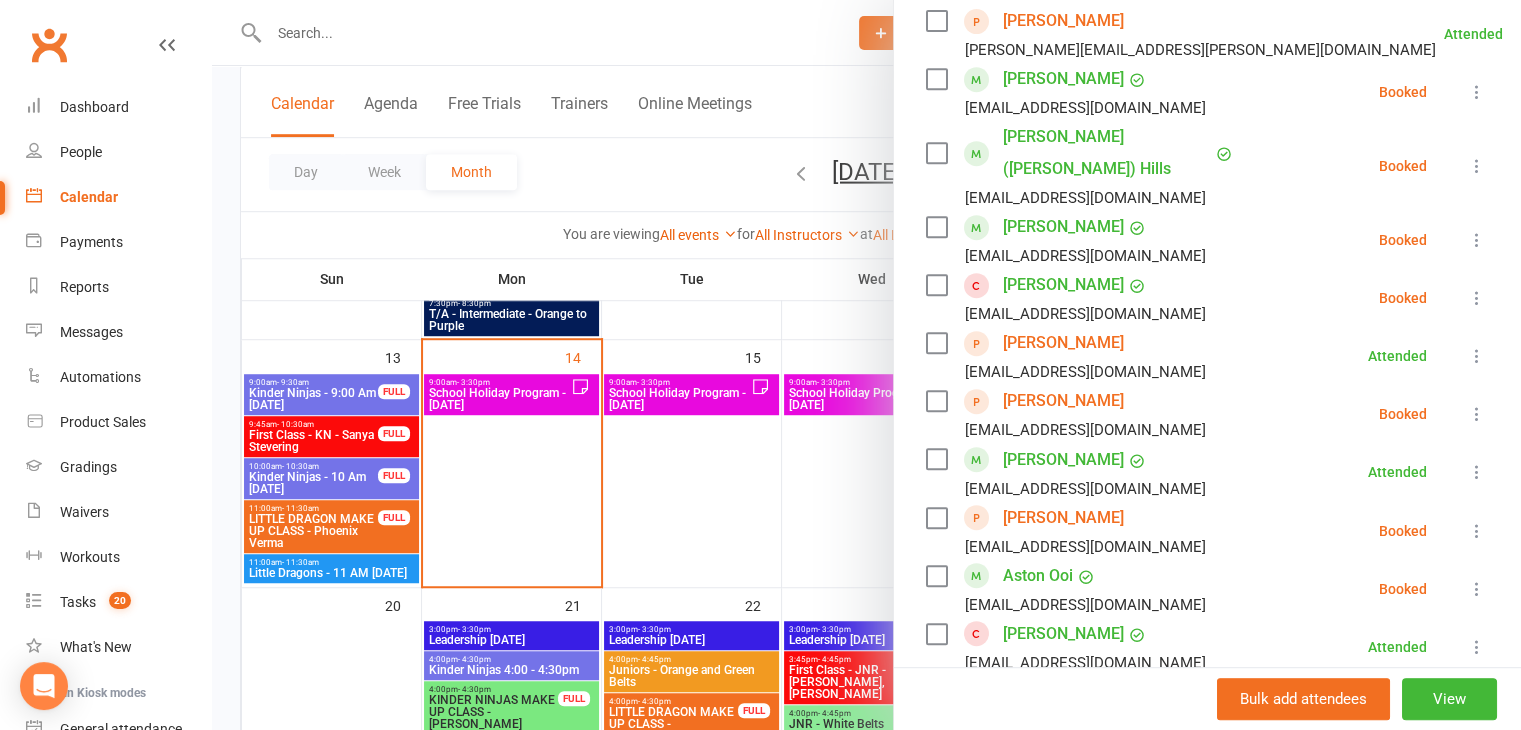 scroll, scrollTop: 872, scrollLeft: 0, axis: vertical 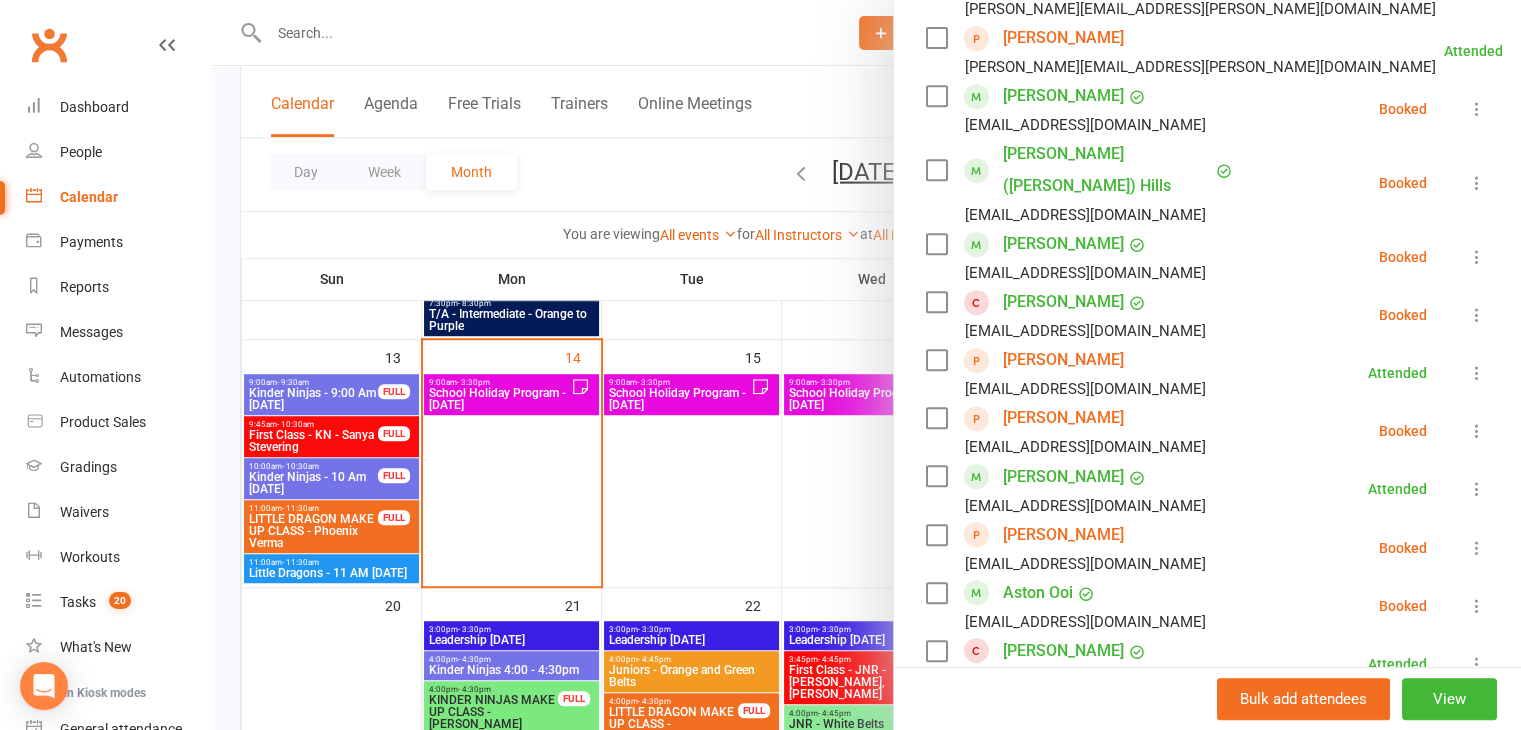 click at bounding box center (1477, 548) 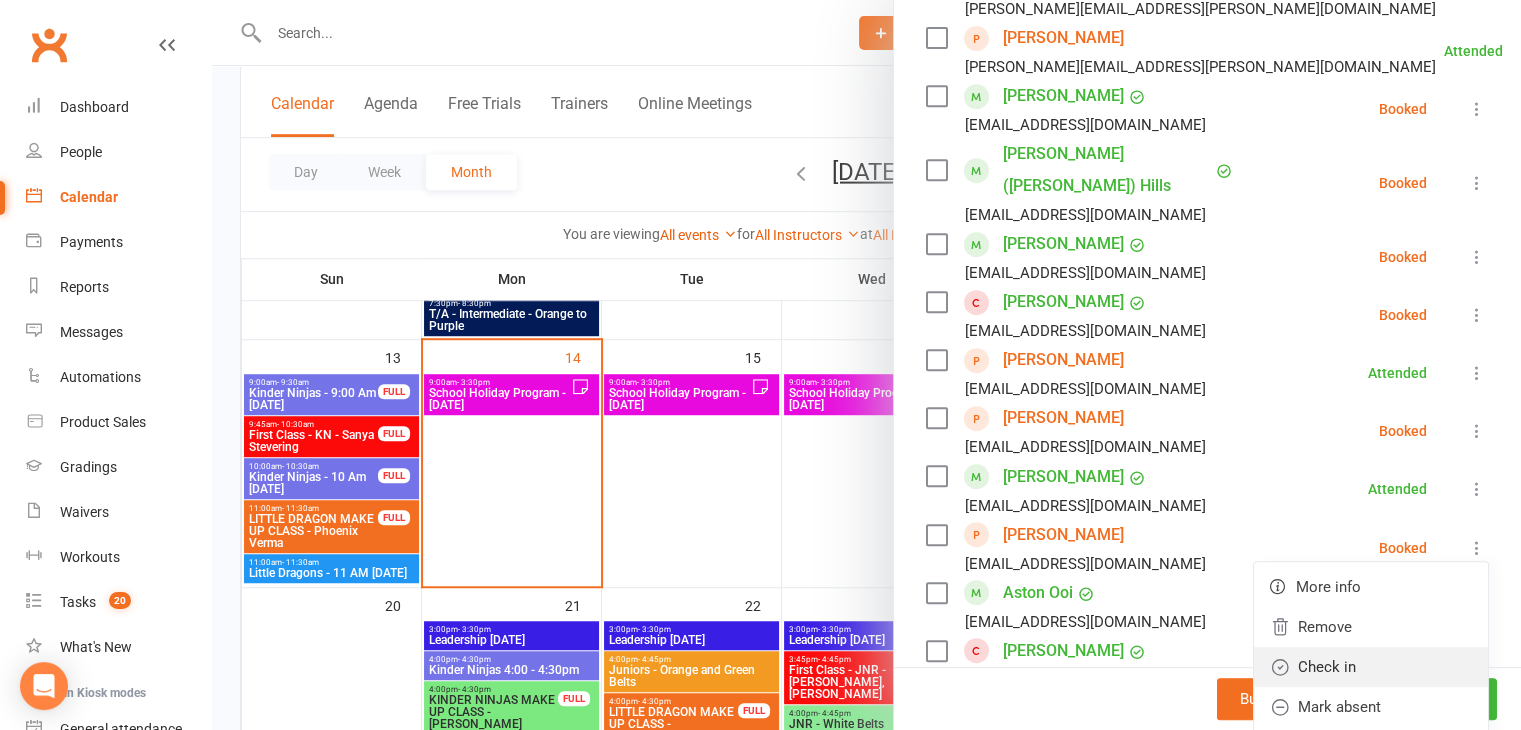 click on "Check in" at bounding box center [1371, 667] 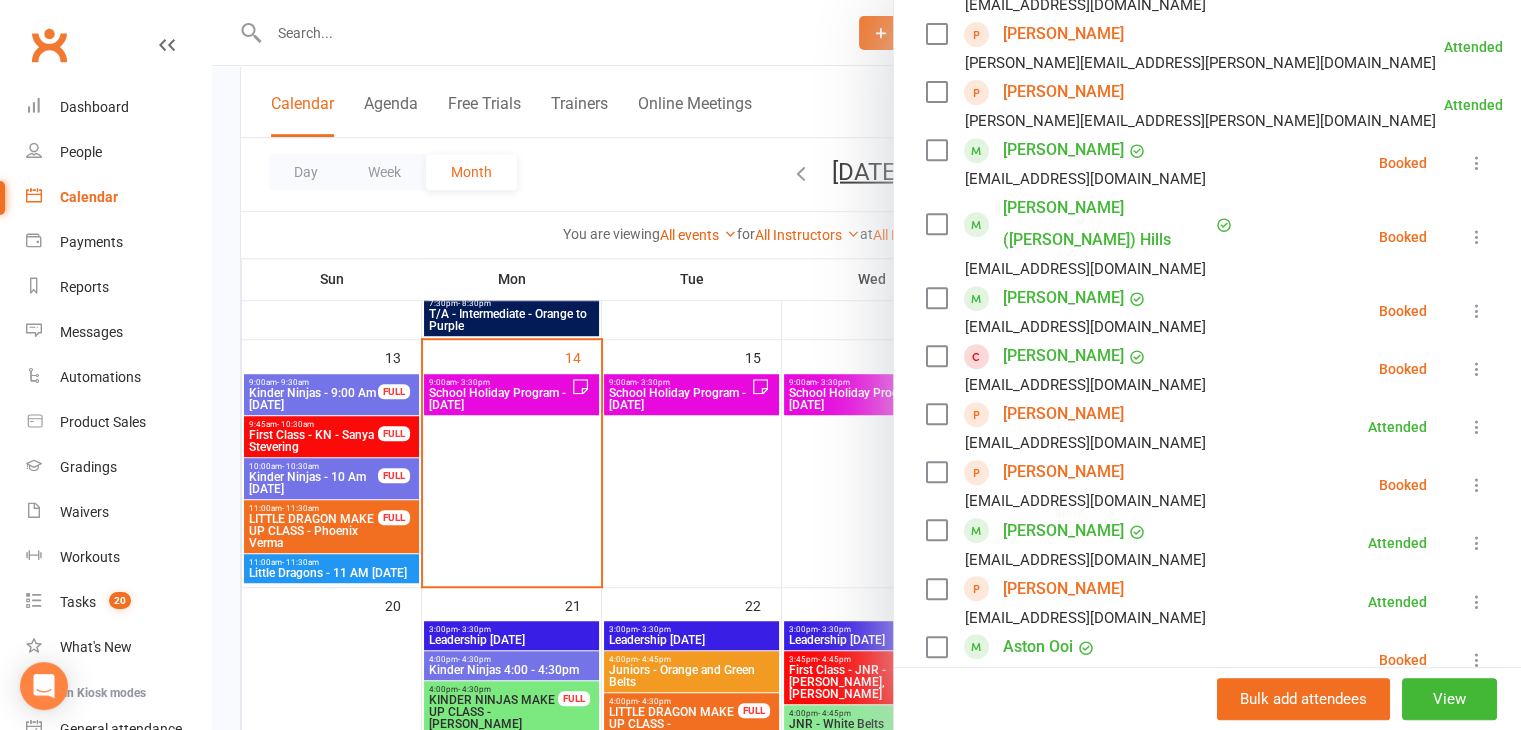 scroll, scrollTop: 816, scrollLeft: 0, axis: vertical 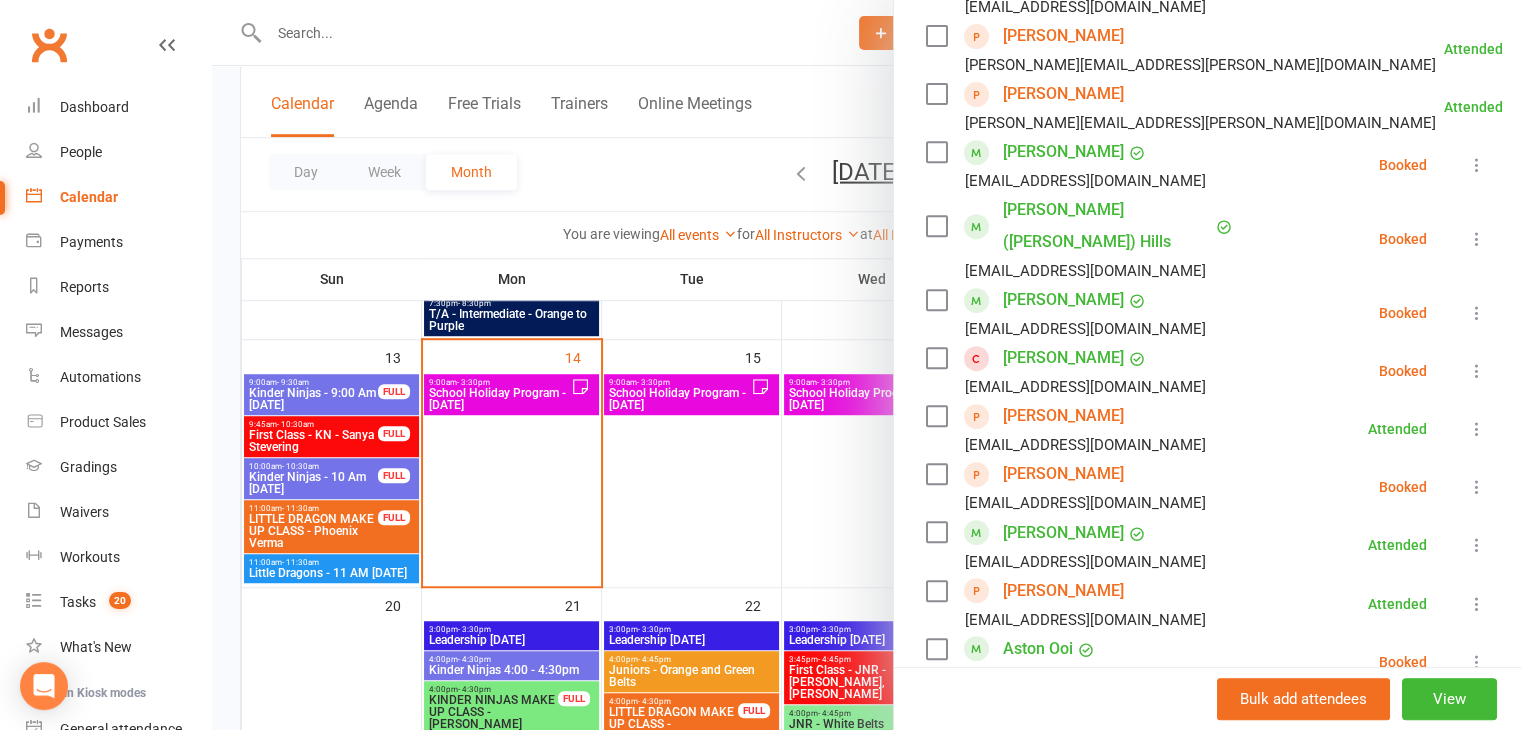 click at bounding box center [866, 365] 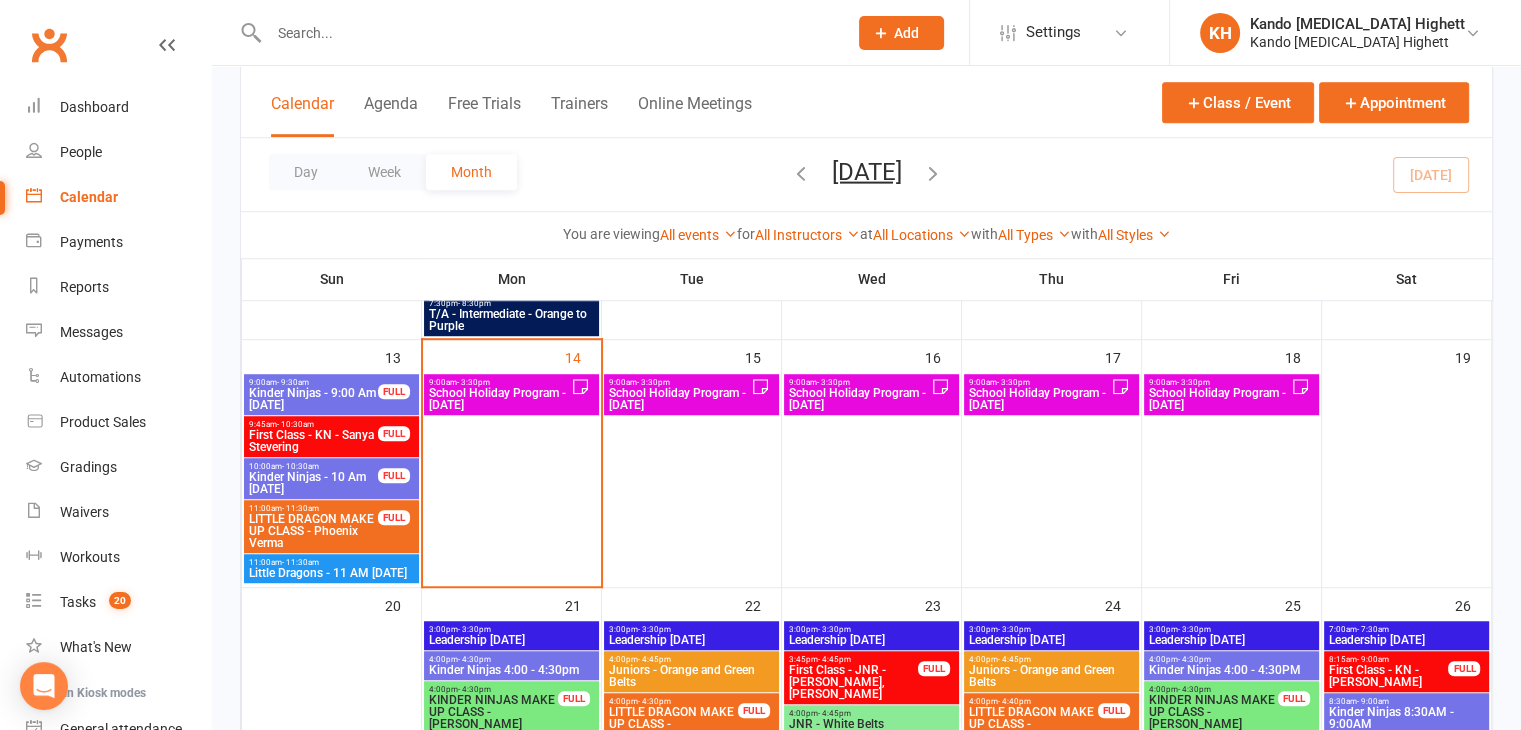 click on "School Holiday Program - [DATE]" at bounding box center [499, 399] 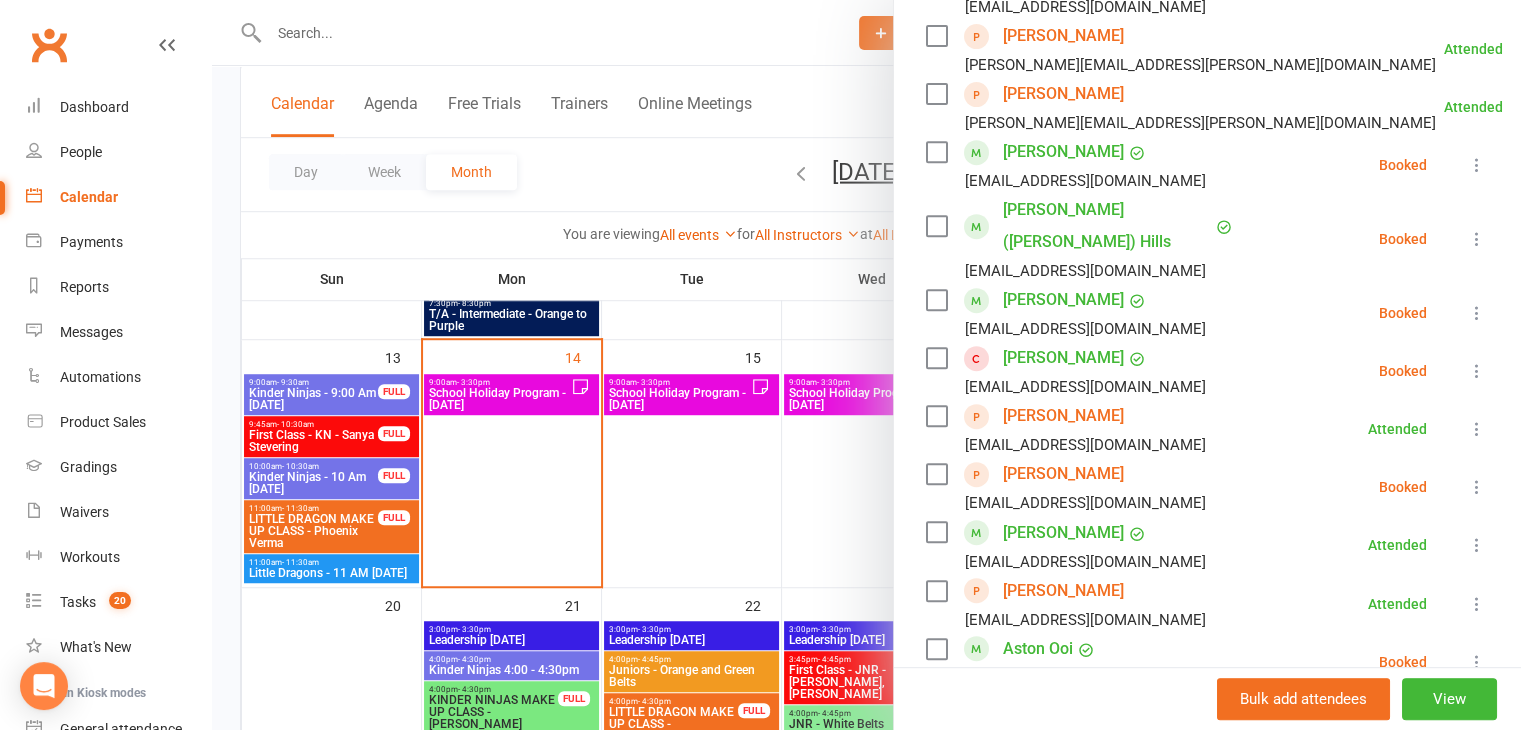 scroll, scrollTop: 815, scrollLeft: 0, axis: vertical 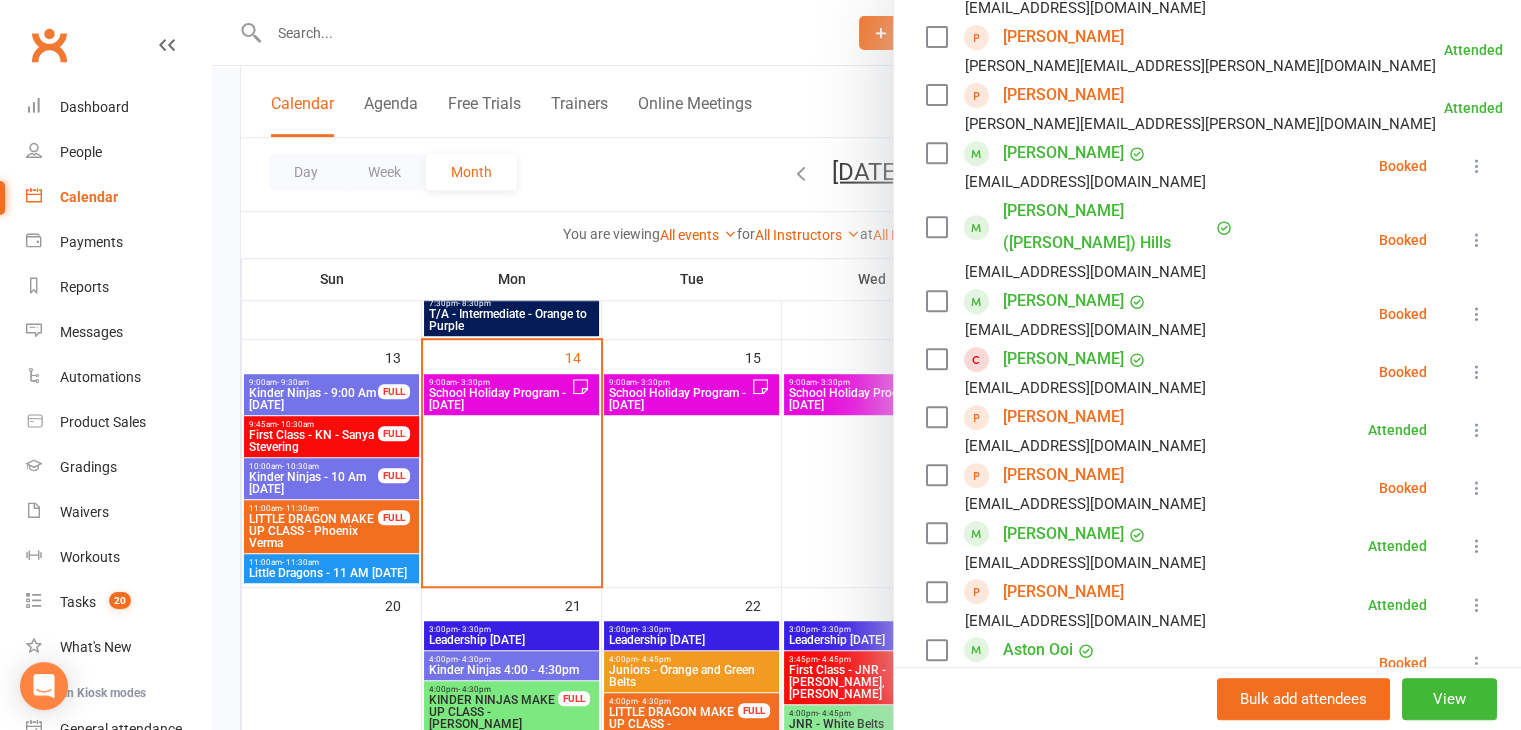 click at bounding box center [1477, 166] 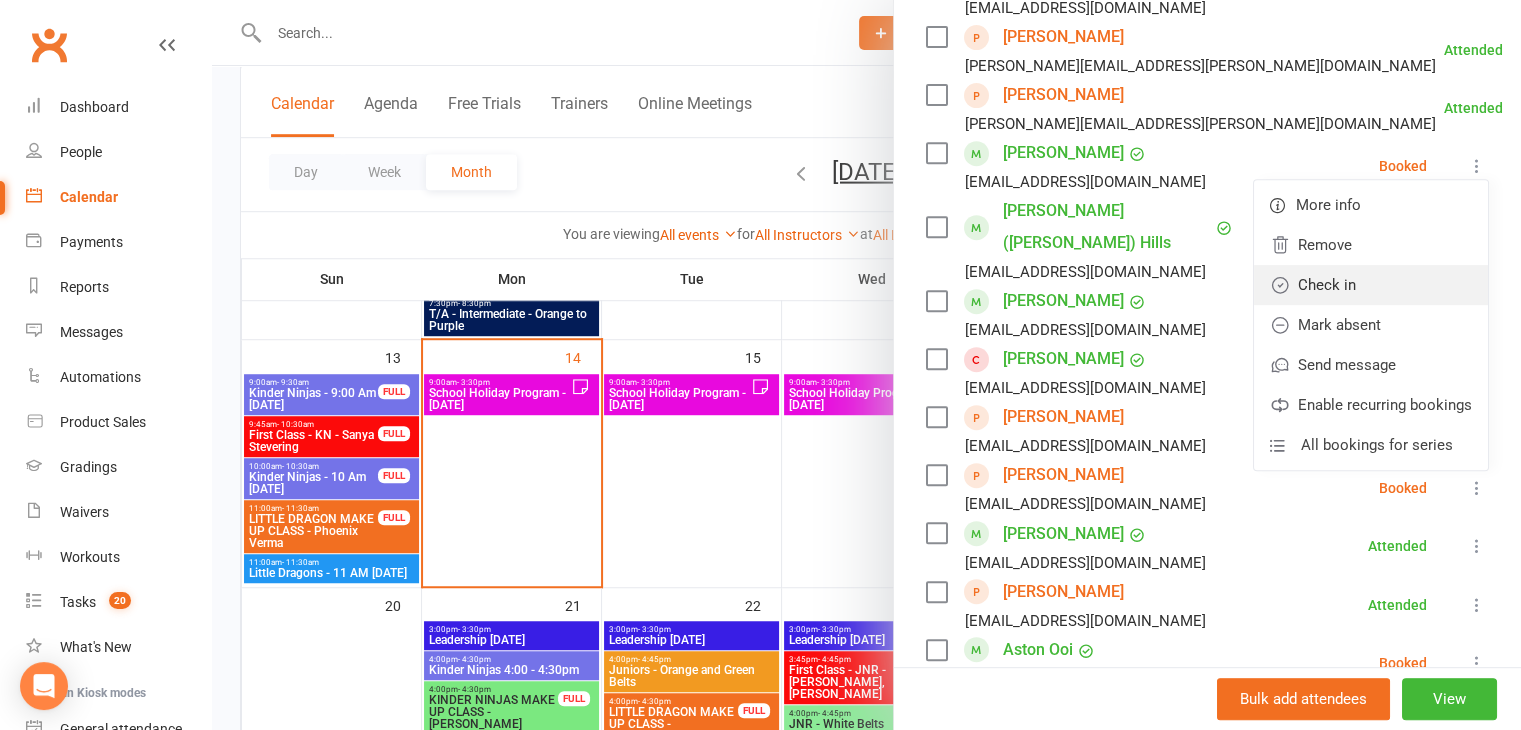 click on "Check in" at bounding box center [1371, 285] 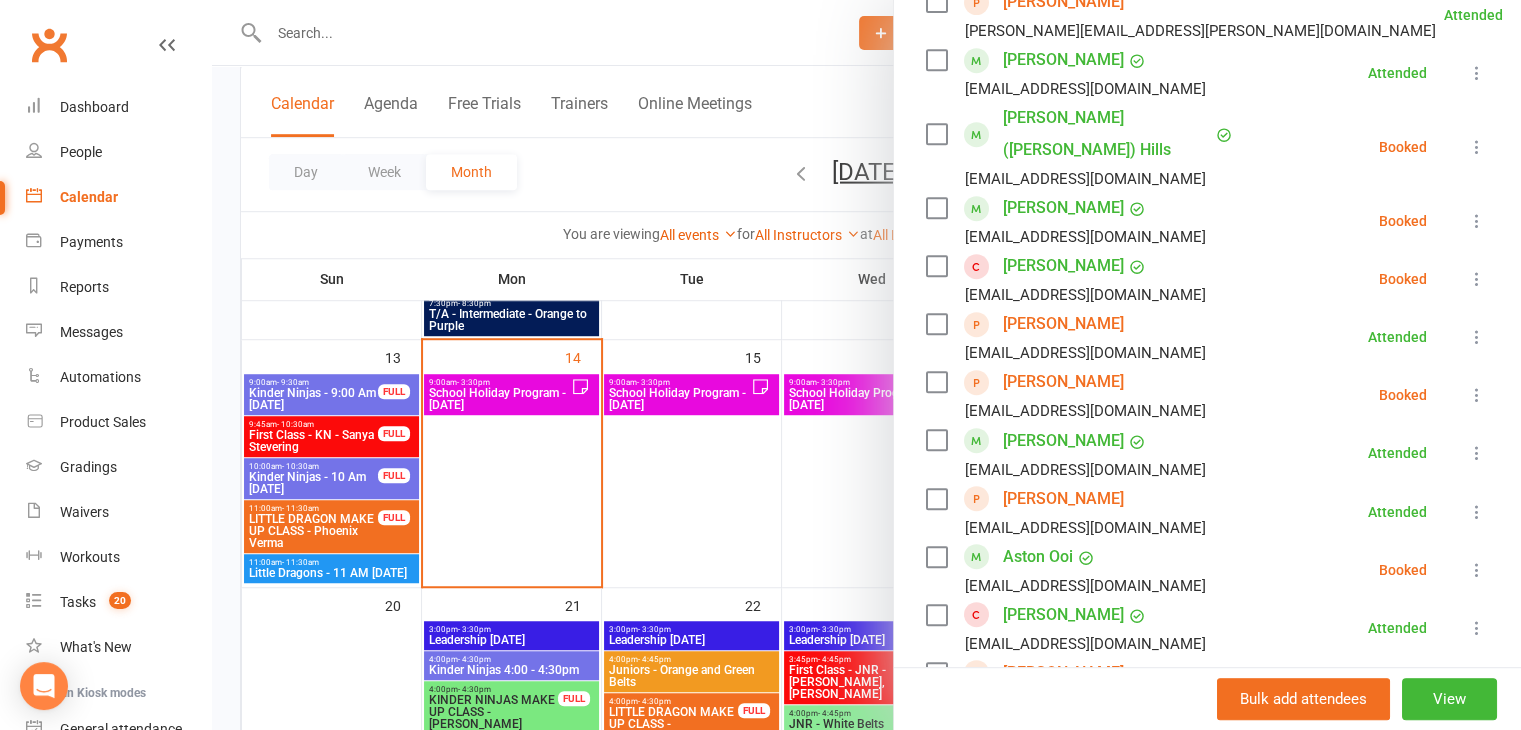 scroll, scrollTop: 907, scrollLeft: 0, axis: vertical 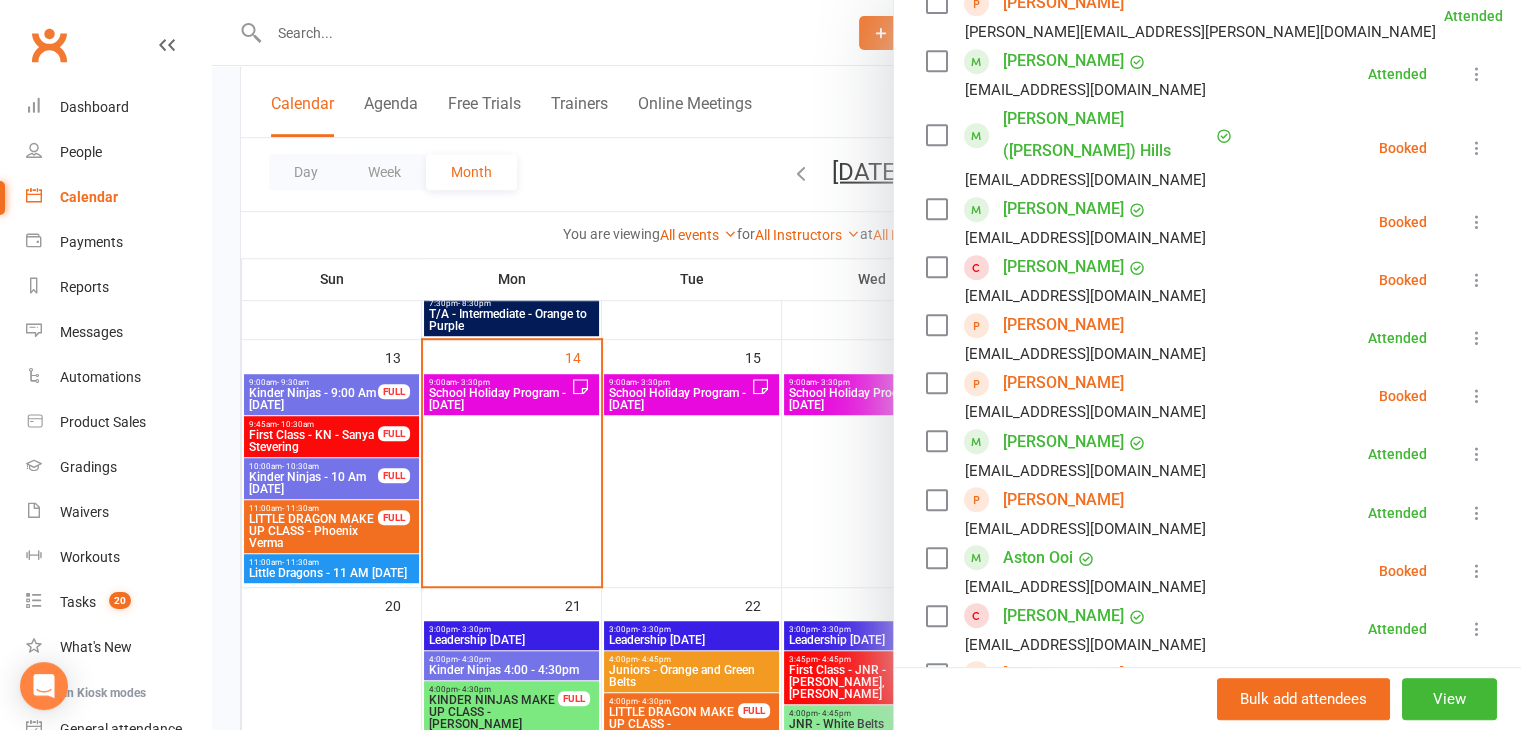 click at bounding box center [1477, 280] 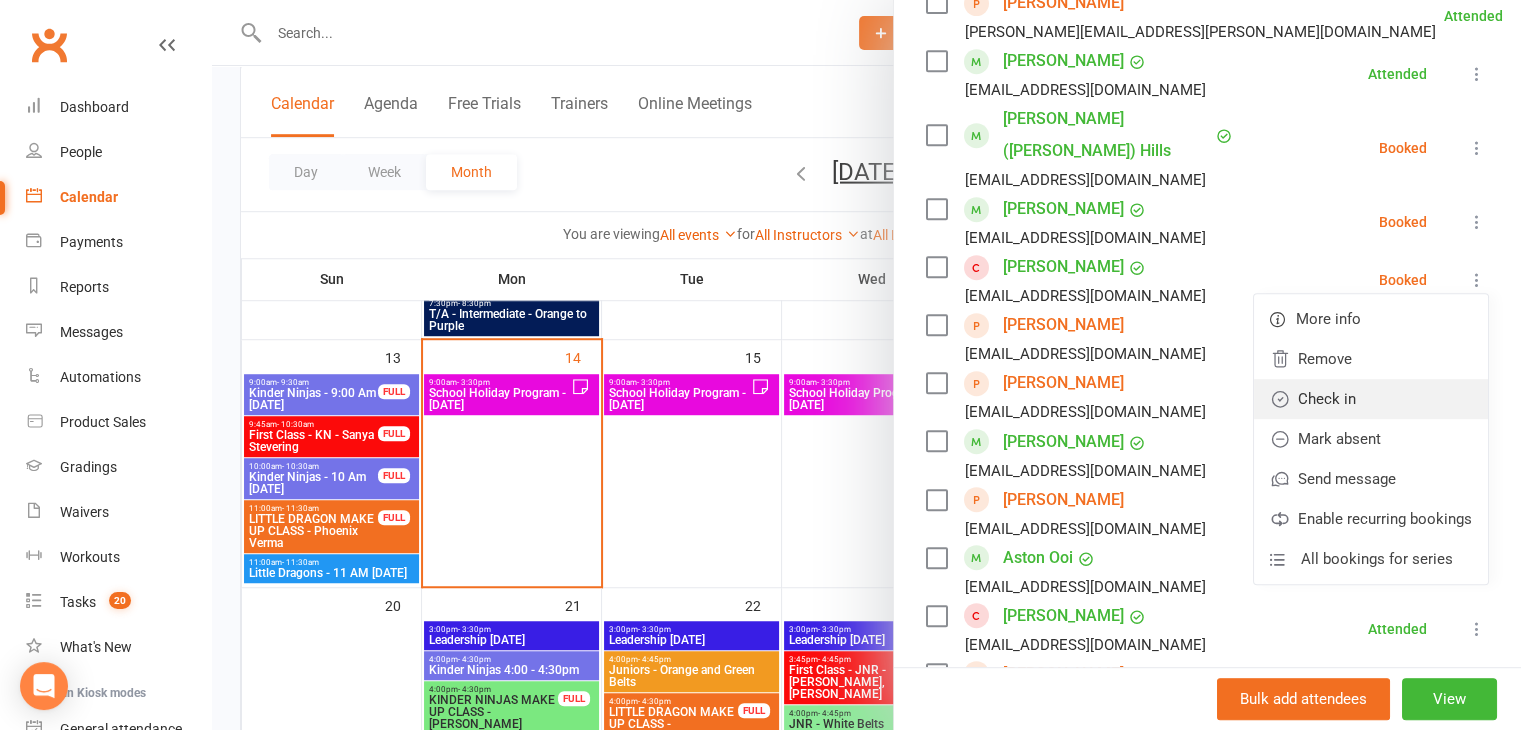 click on "Check in" at bounding box center (1371, 399) 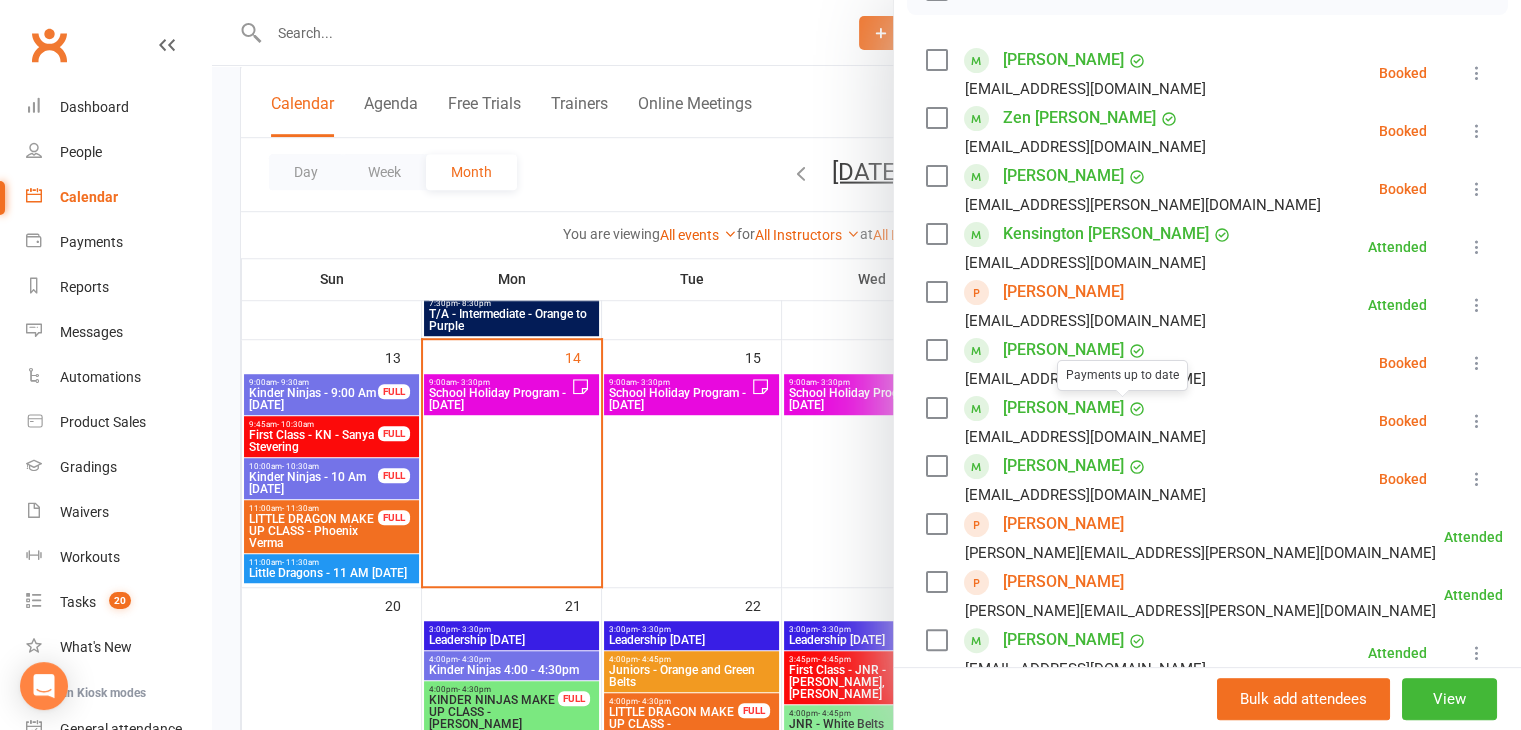 scroll, scrollTop: 308, scrollLeft: 0, axis: vertical 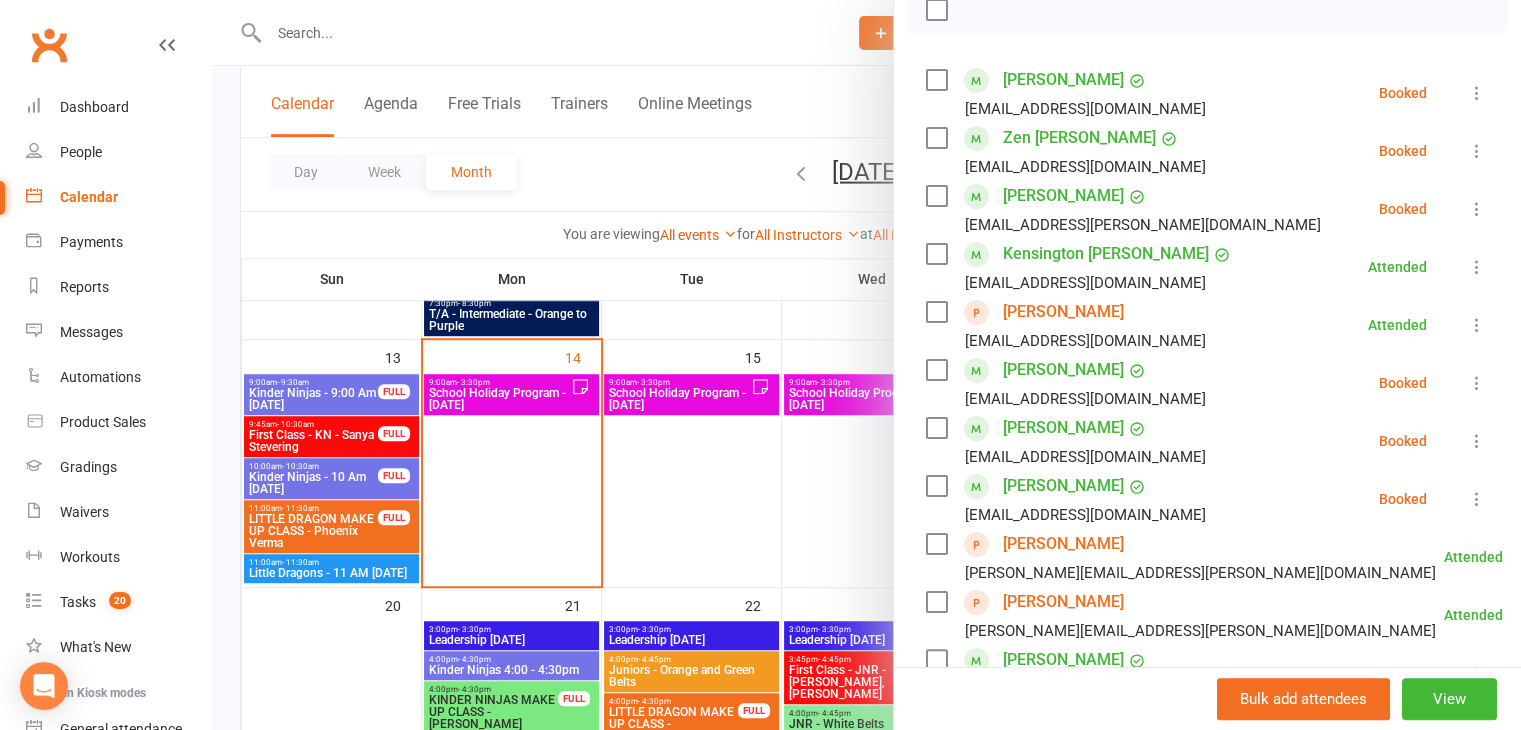click at bounding box center [1477, 93] 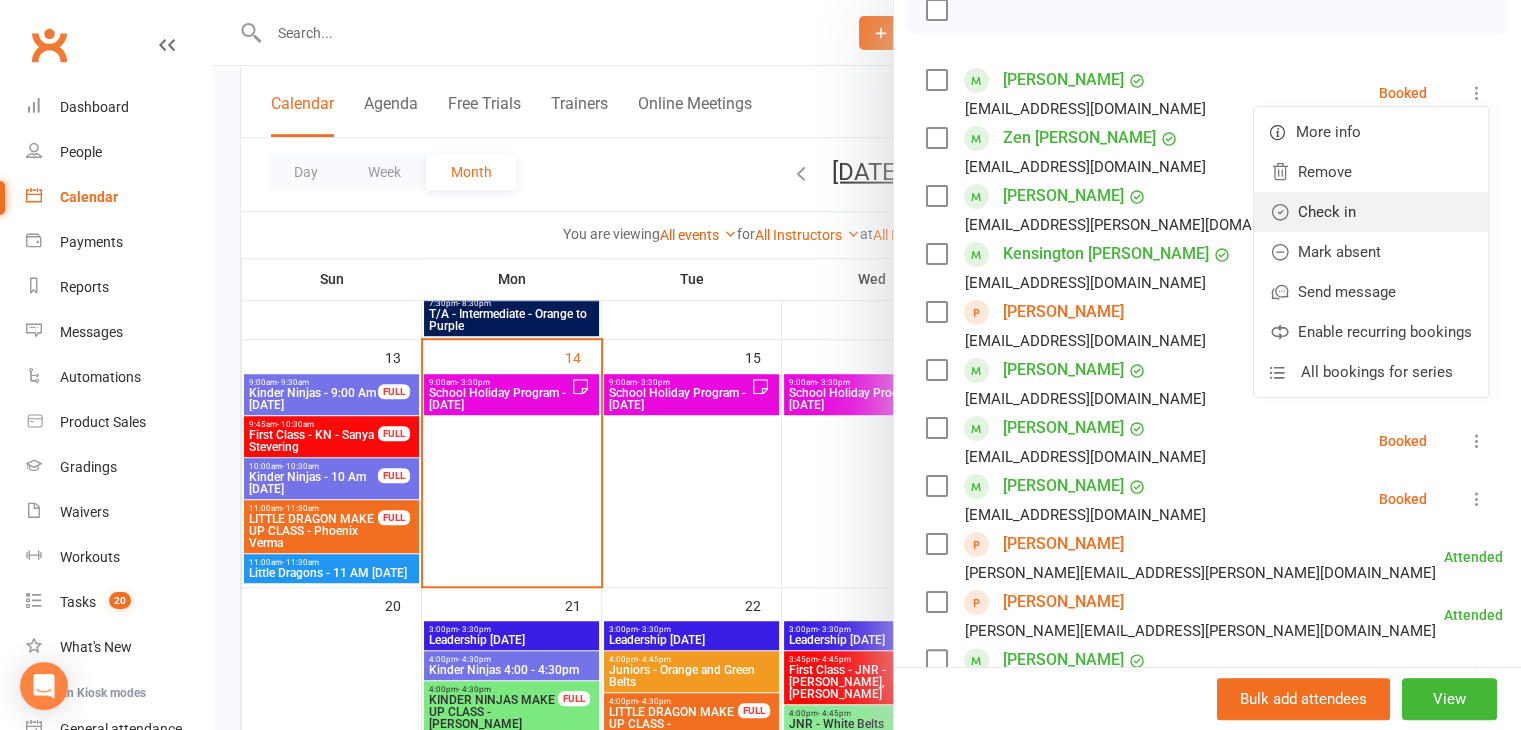 click on "Check in" at bounding box center (1371, 212) 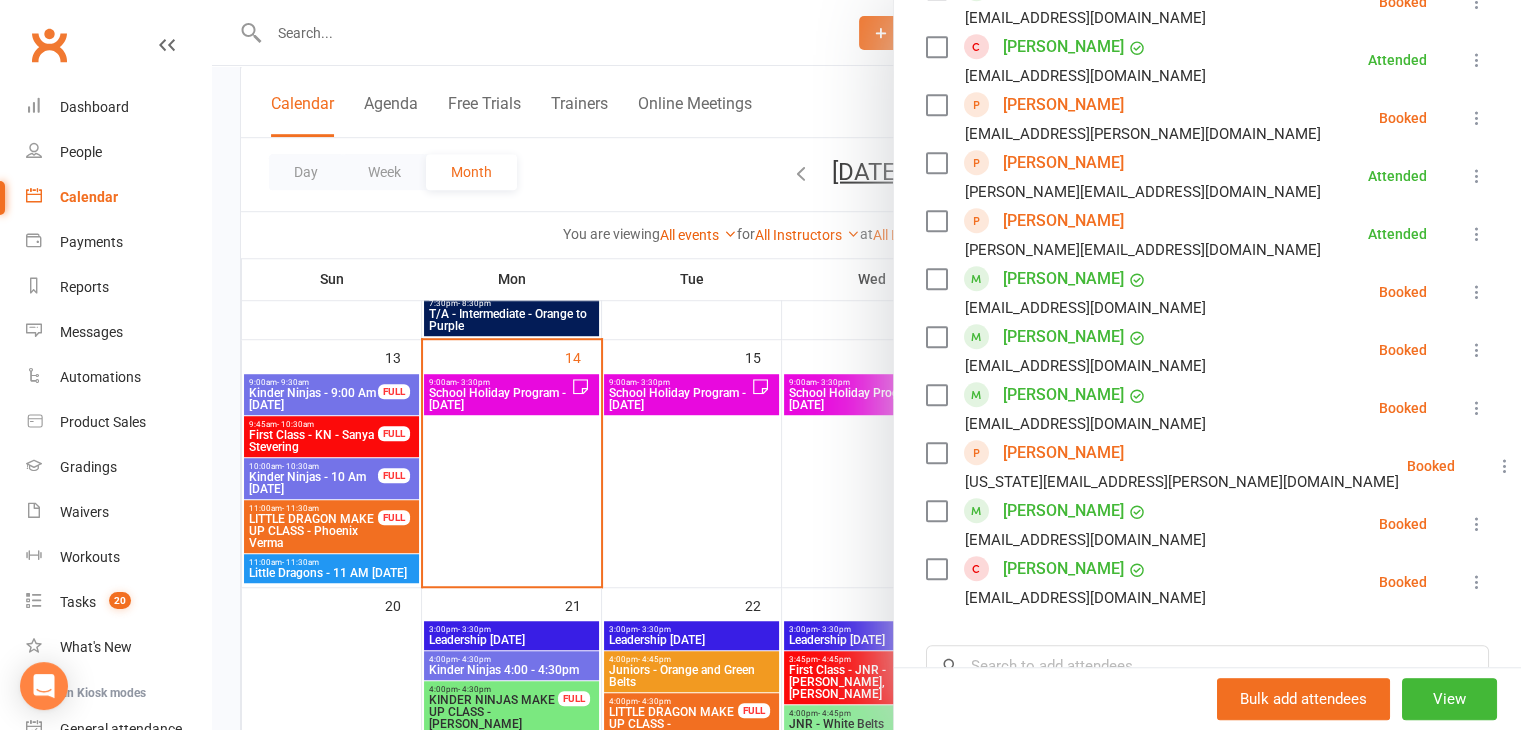scroll, scrollTop: 1745, scrollLeft: 0, axis: vertical 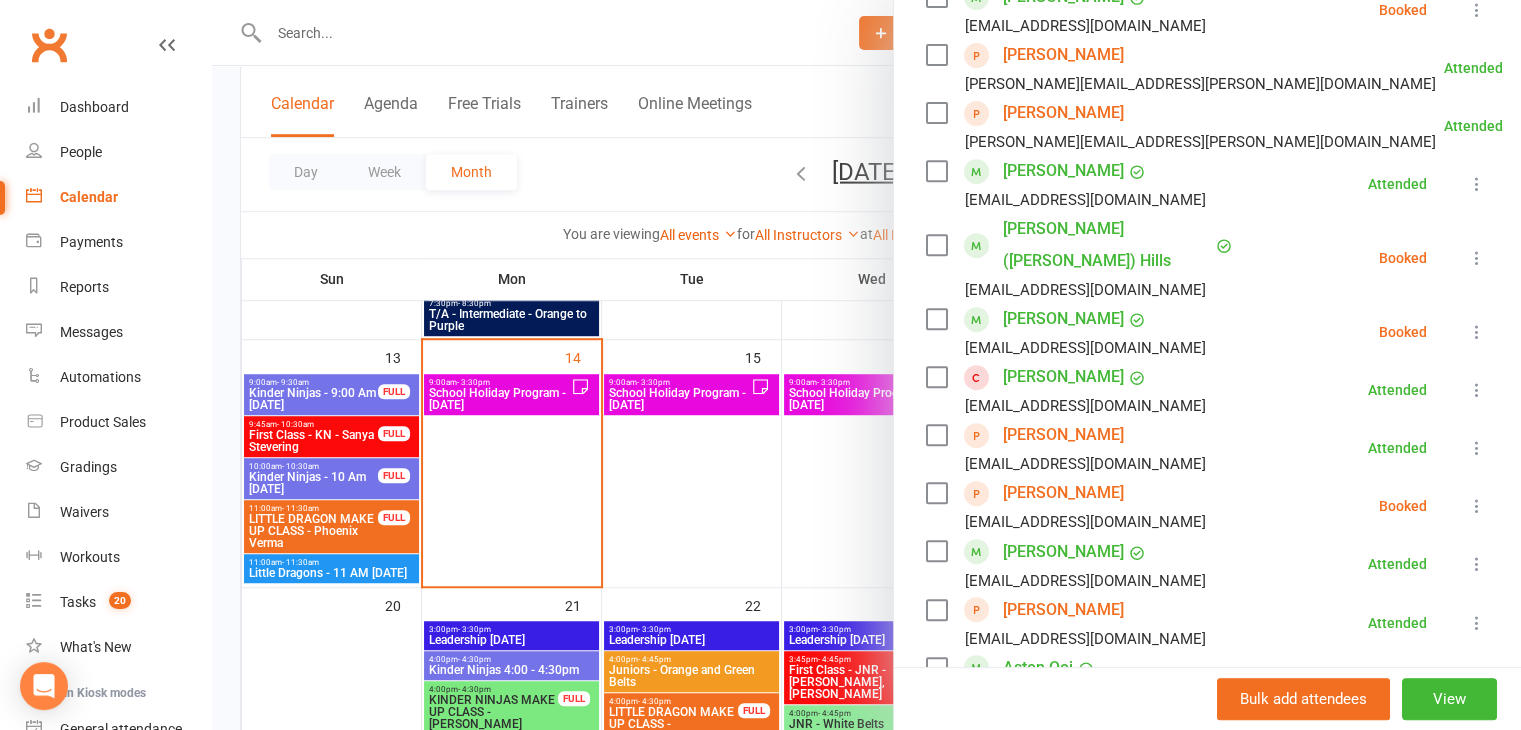 click at bounding box center [1477, 258] 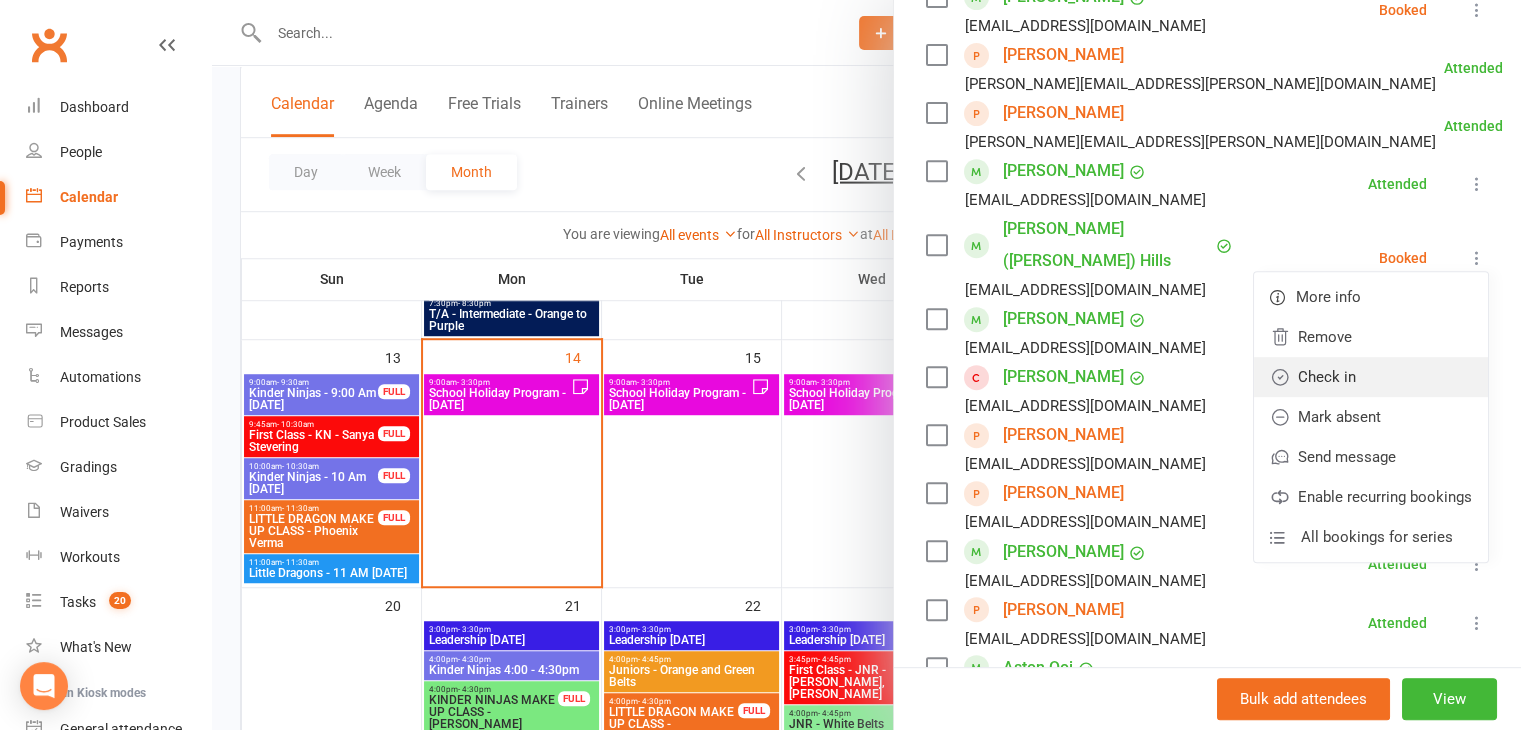 click on "Check in" at bounding box center [1371, 377] 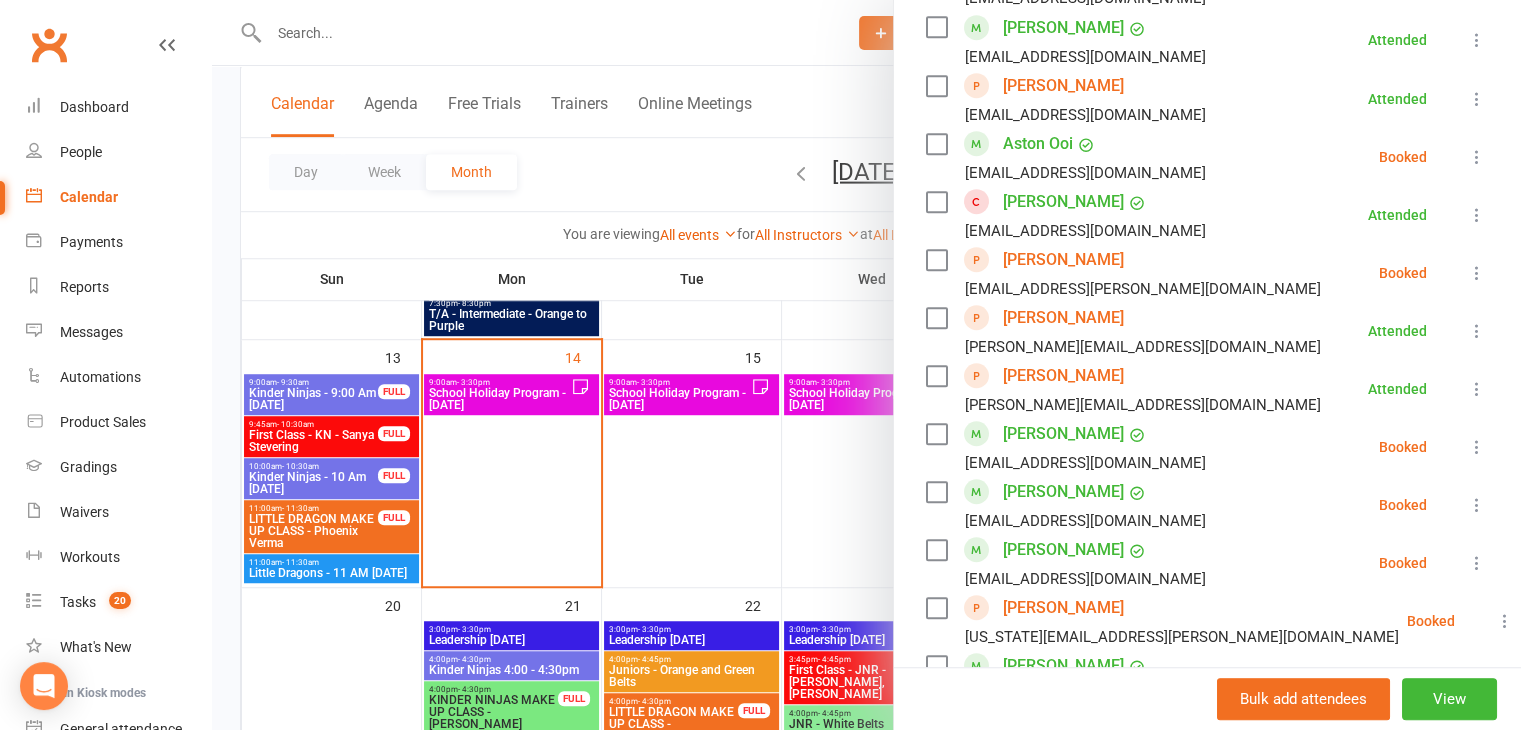 scroll, scrollTop: 1745, scrollLeft: 0, axis: vertical 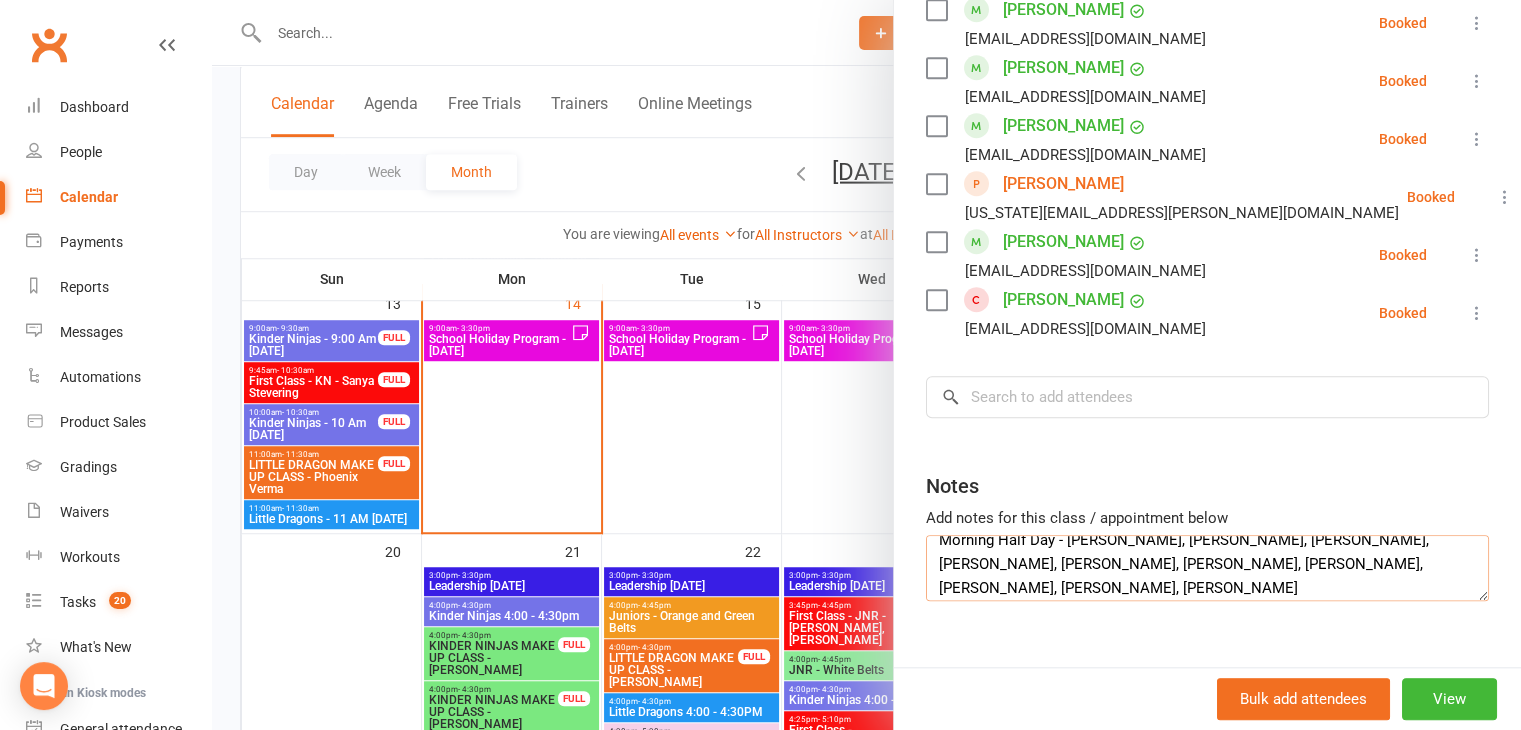 click on "Morning Half Day - [PERSON_NAME], [PERSON_NAME], [PERSON_NAME], [PERSON_NAME], [PERSON_NAME], [PERSON_NAME], [PERSON_NAME], [PERSON_NAME], [PERSON_NAME], [PERSON_NAME]
AFTERNOON - [PERSON_NAME],ASTON OOI" at bounding box center (1207, 568) 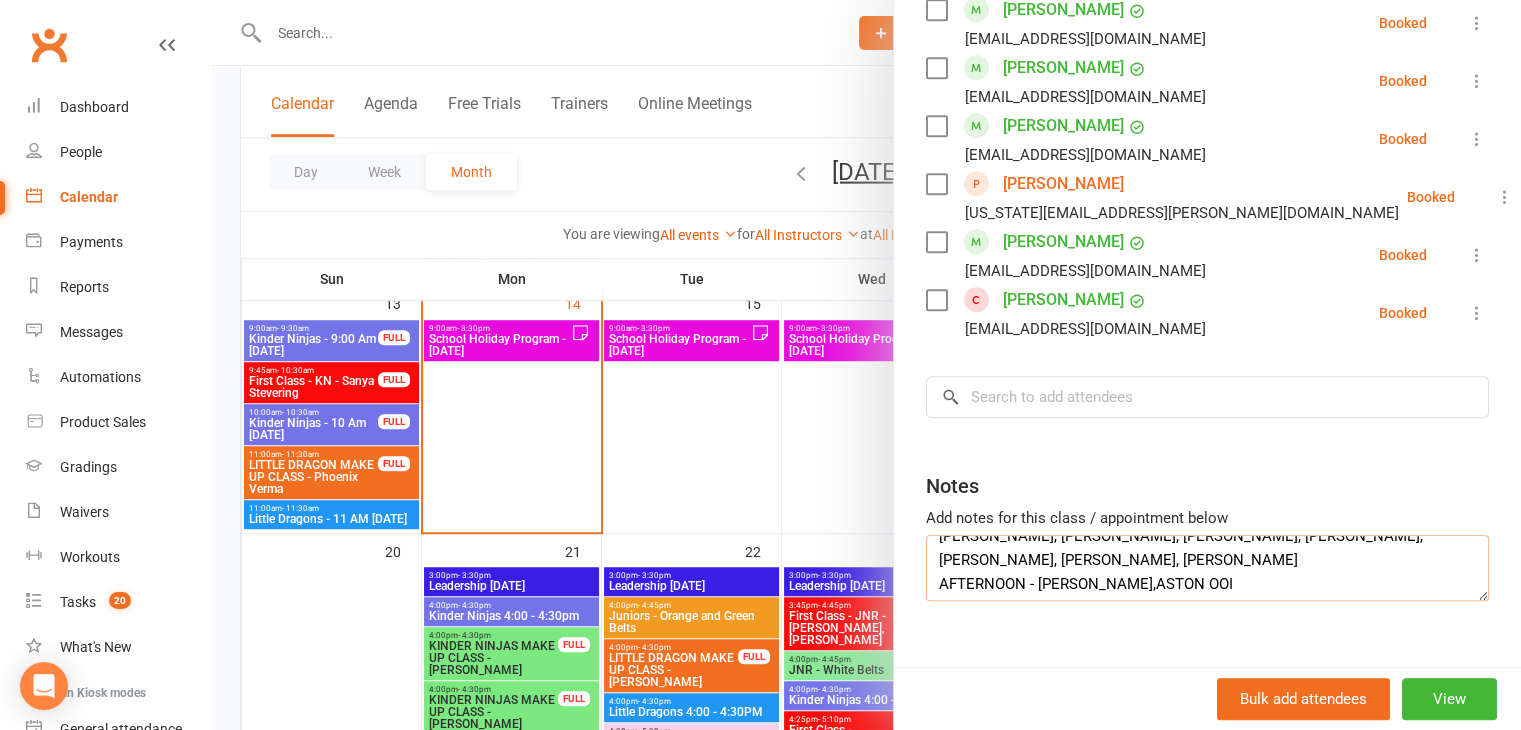 scroll, scrollTop: 44, scrollLeft: 0, axis: vertical 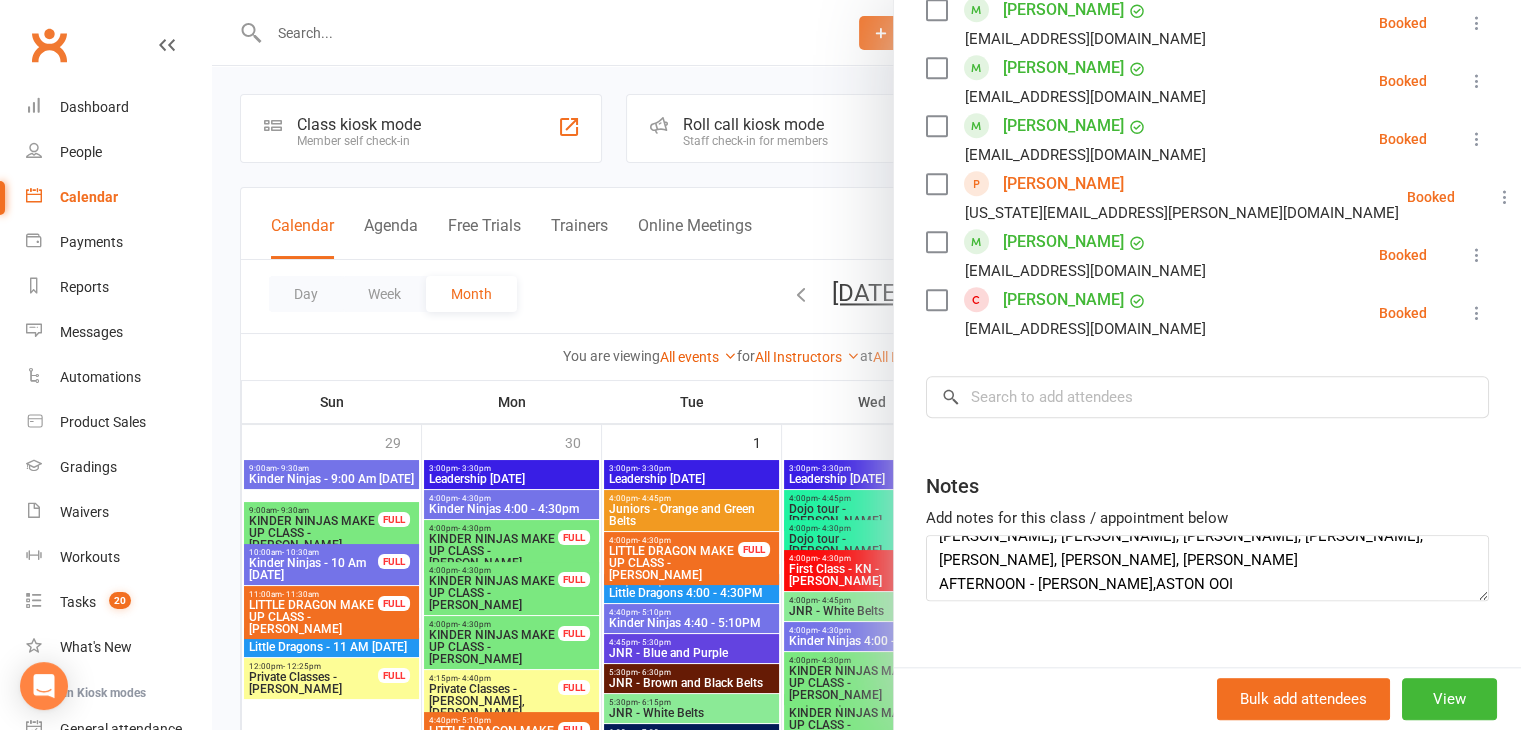 click on "[PERSON_NAME]  [EMAIL_ADDRESS][DOMAIN_NAME] Booked More info  Remove  Check in  Mark absent  Send message  Enable recurring bookings  All bookings for series" at bounding box center [1207, 255] 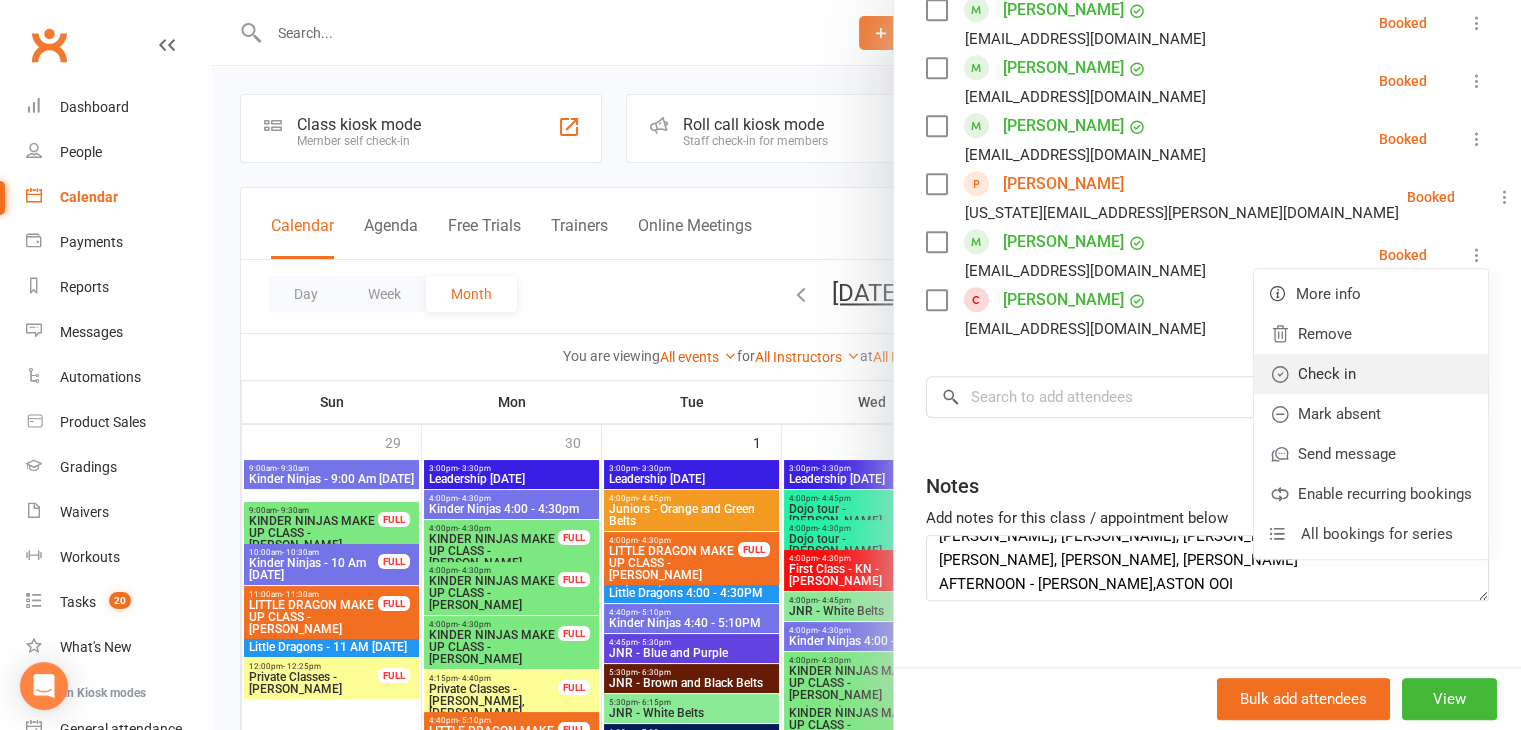click on "Check in" at bounding box center [1371, 374] 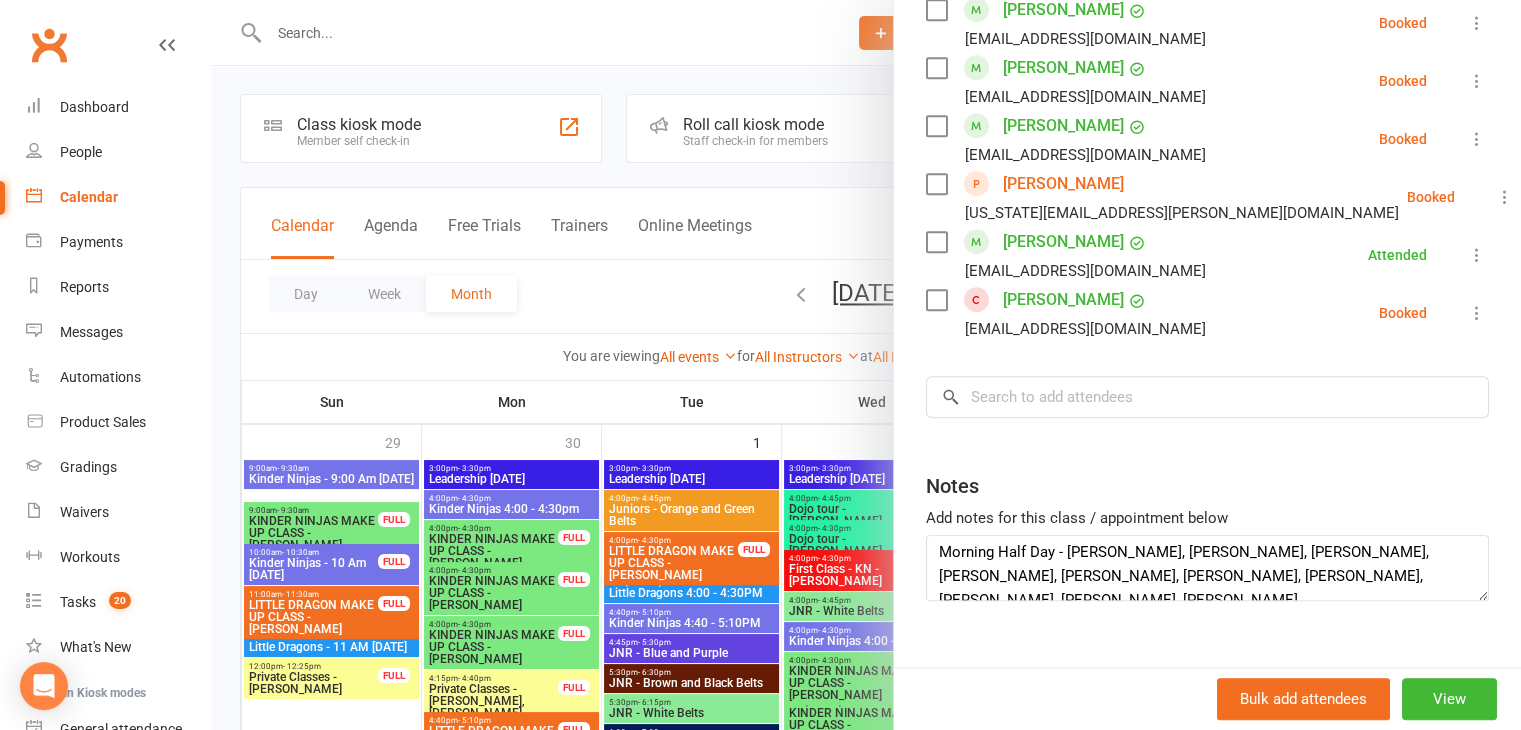 scroll, scrollTop: 4, scrollLeft: 0, axis: vertical 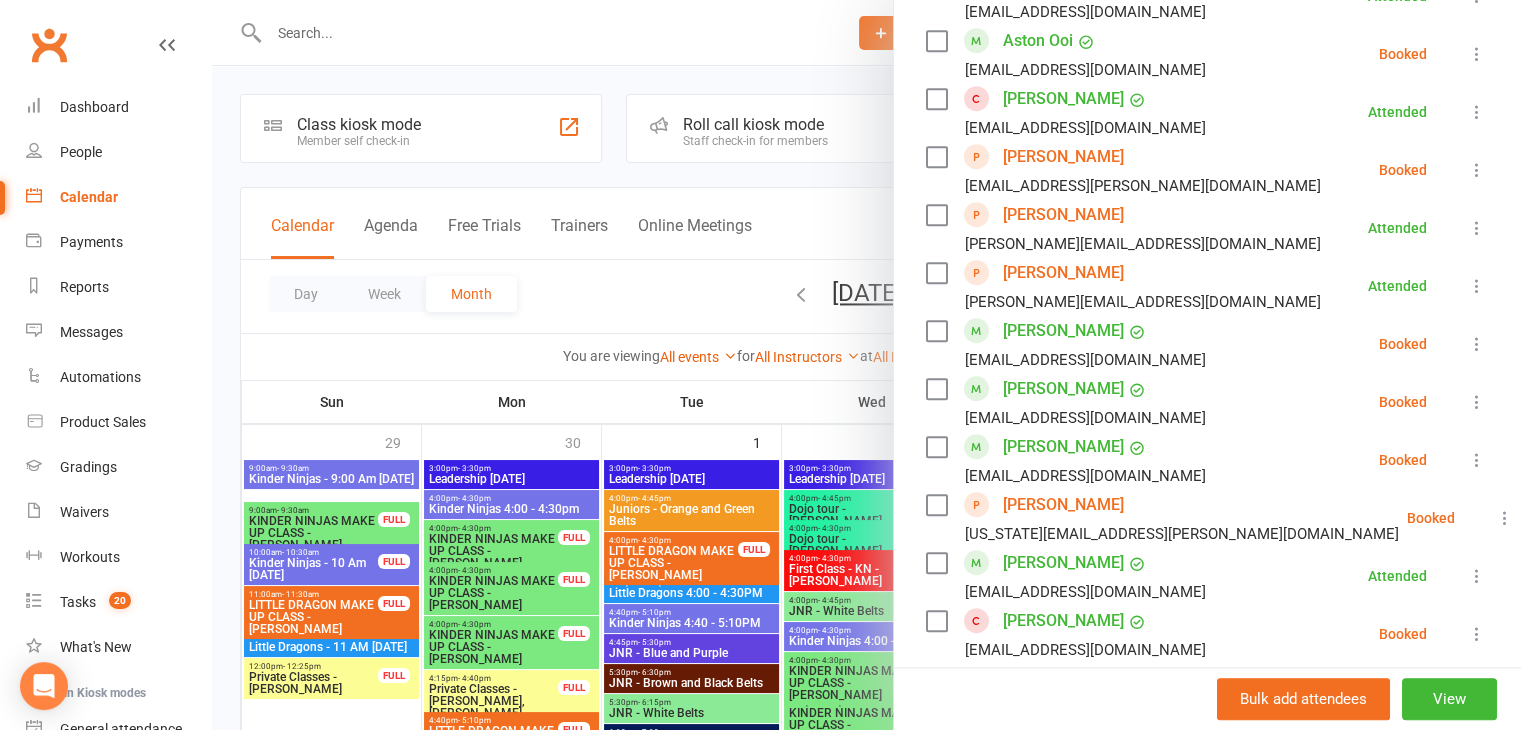 click at bounding box center (1505, 518) 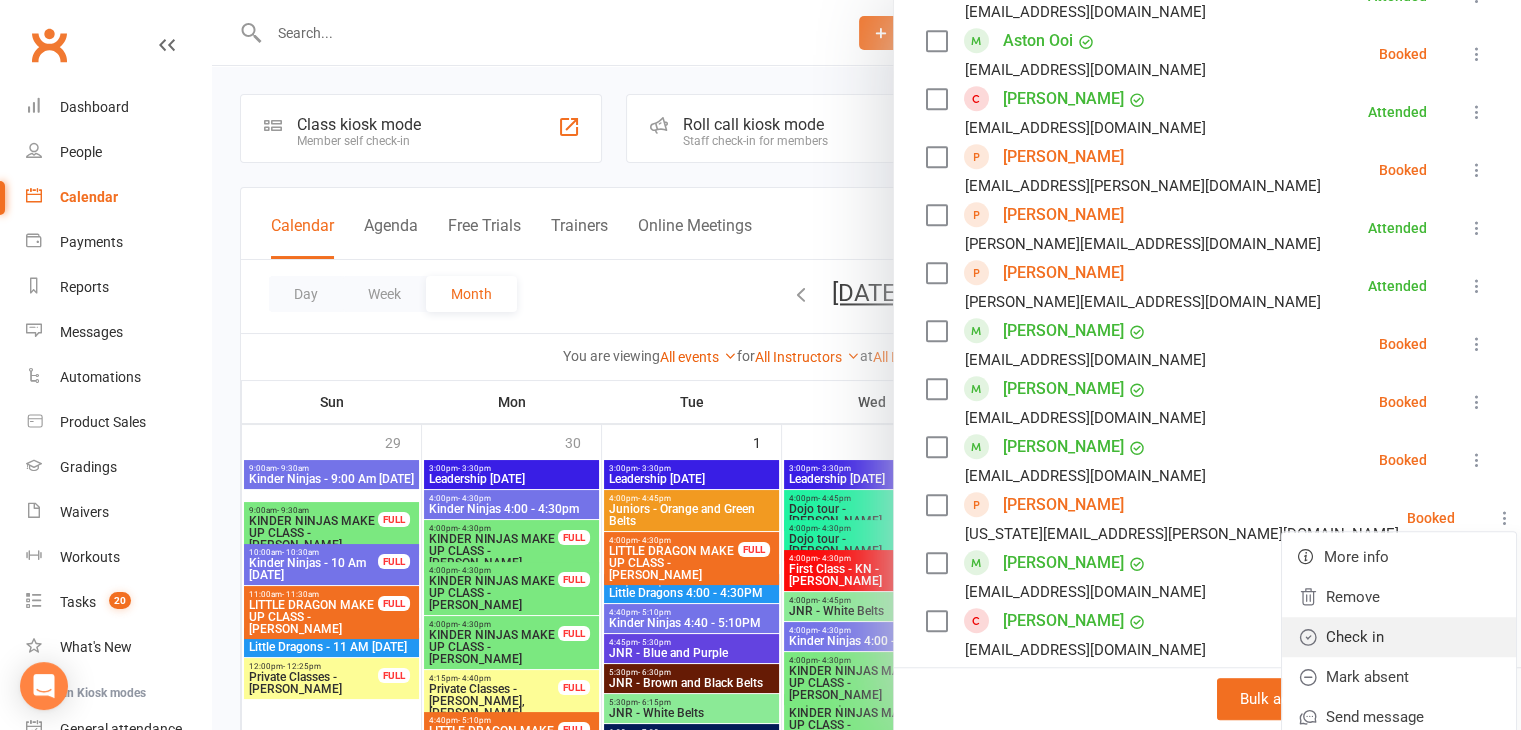 click on "Check in" at bounding box center (1399, 637) 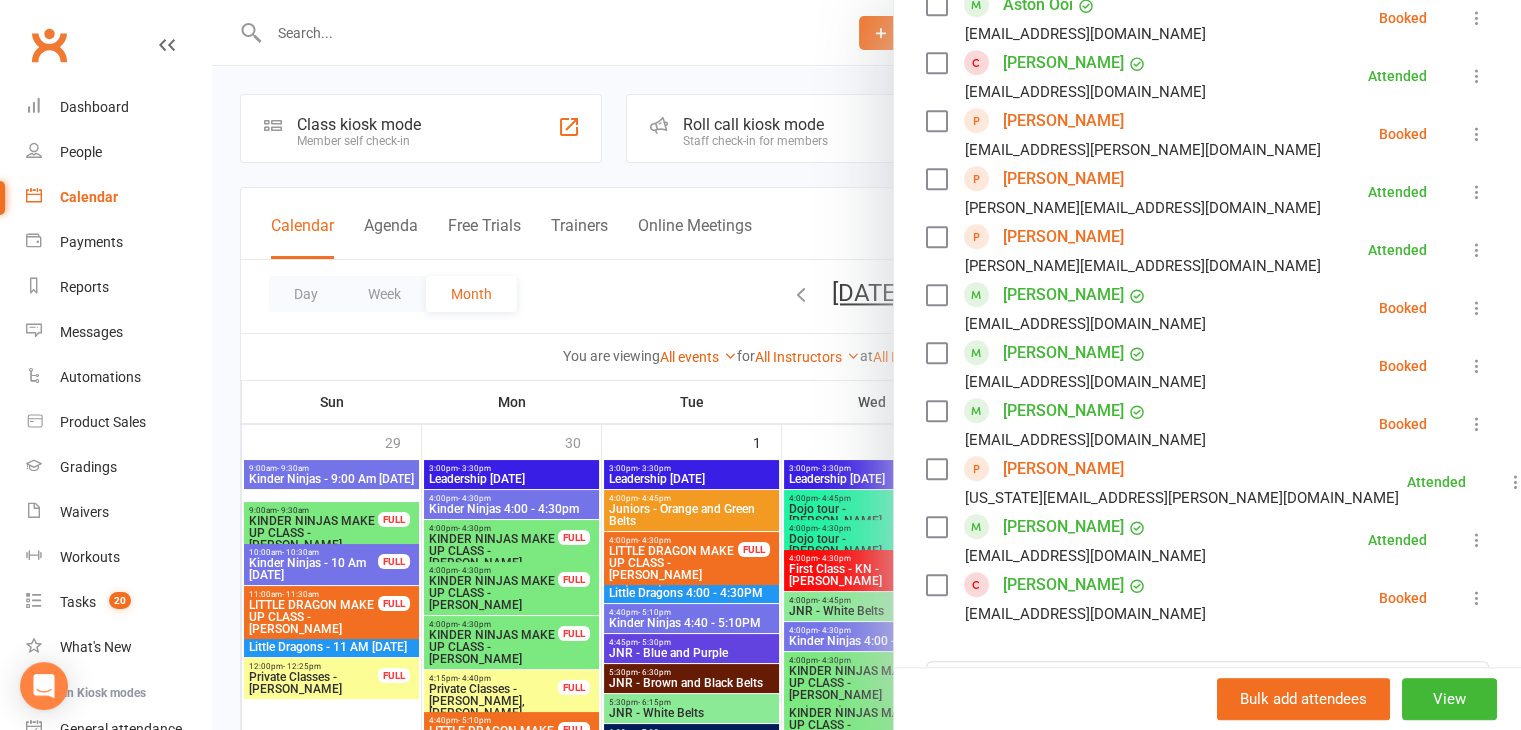 scroll, scrollTop: 1560, scrollLeft: 0, axis: vertical 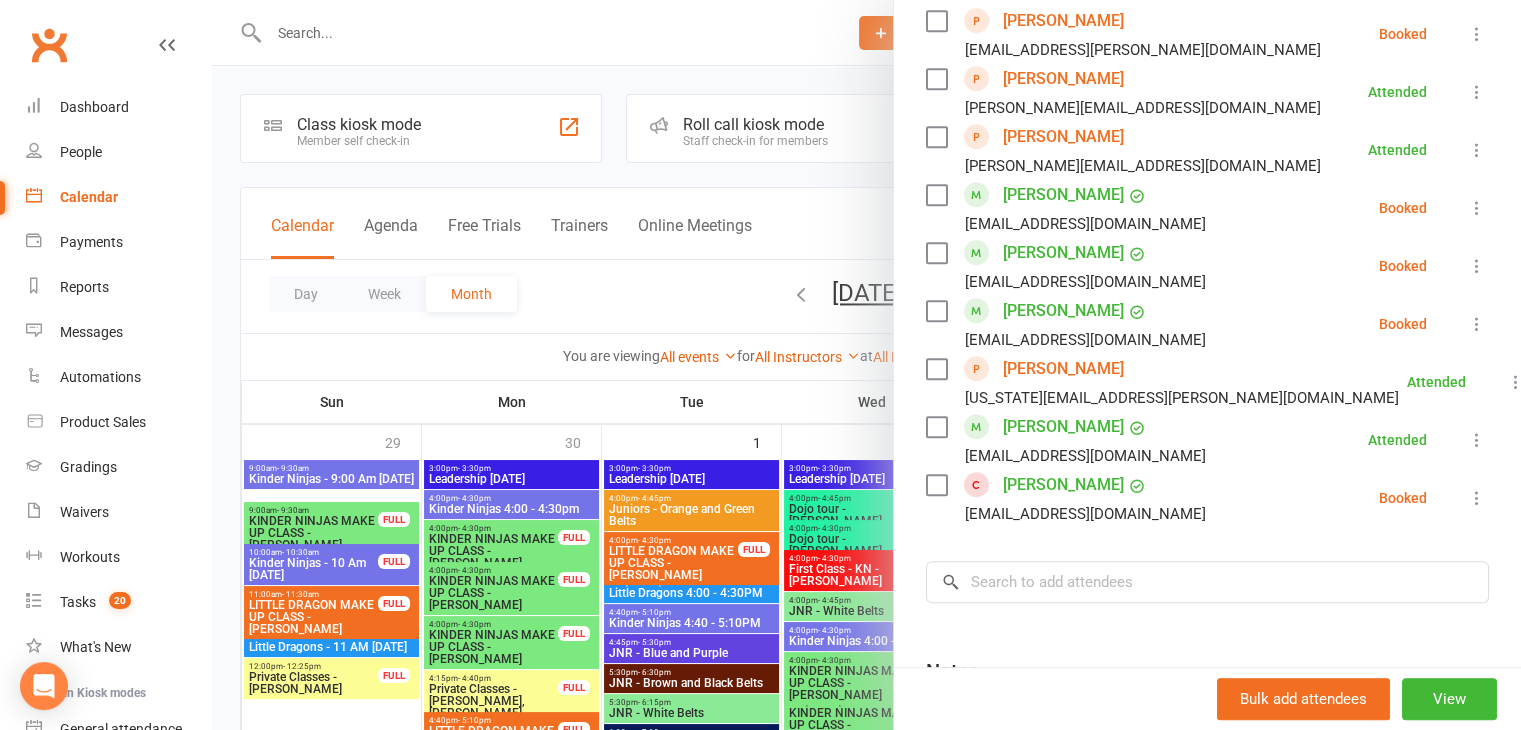 click at bounding box center (1477, 324) 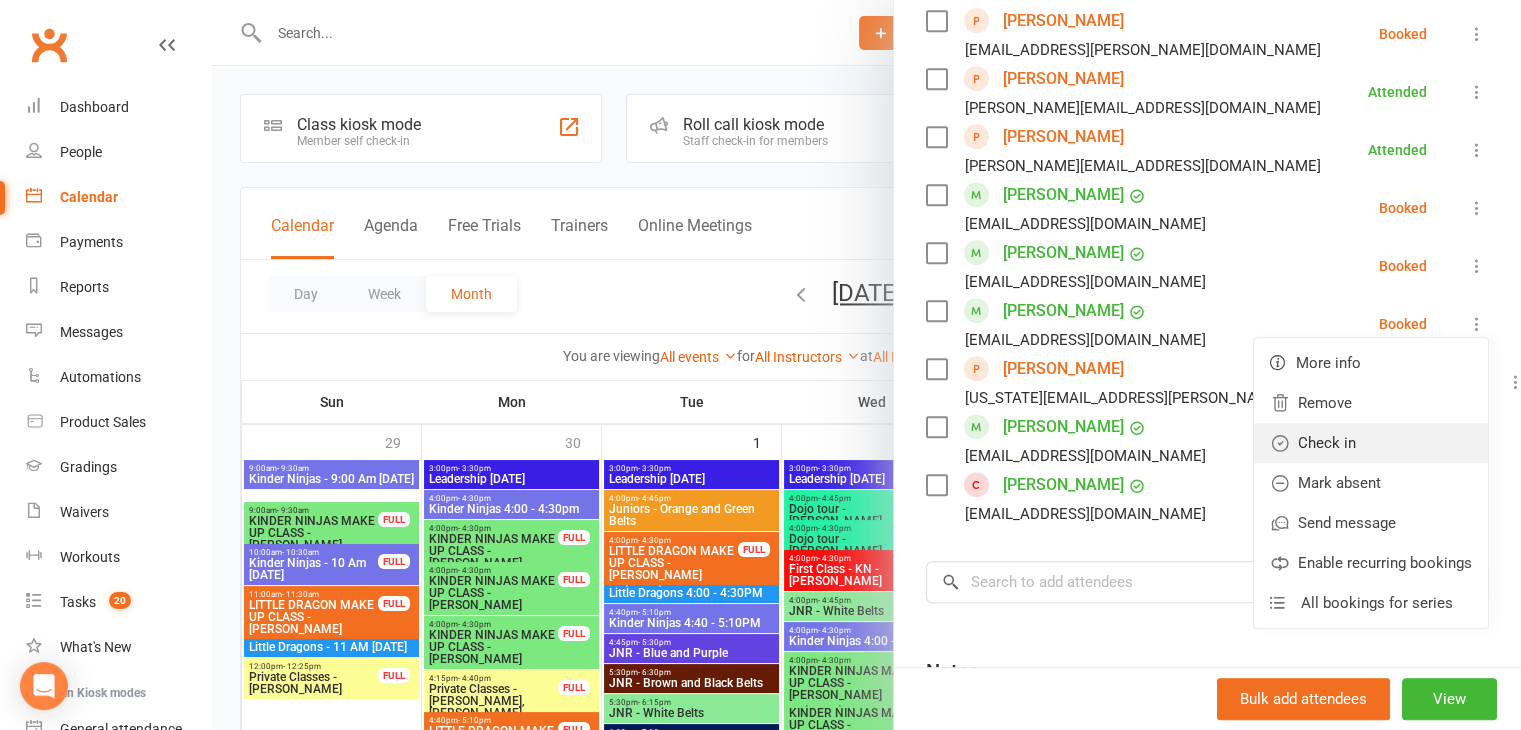click on "Check in" at bounding box center [1371, 443] 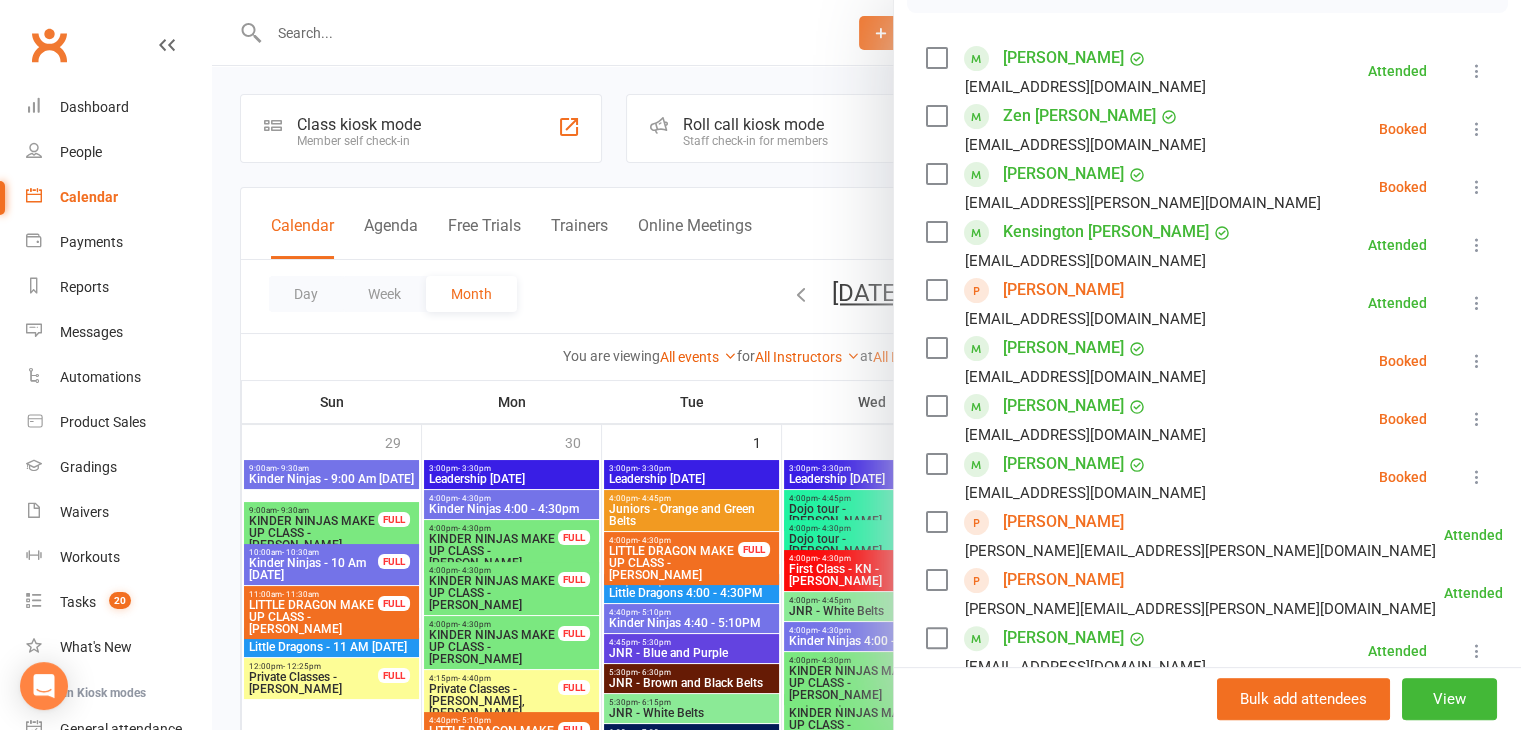 scroll, scrollTop: 360, scrollLeft: 0, axis: vertical 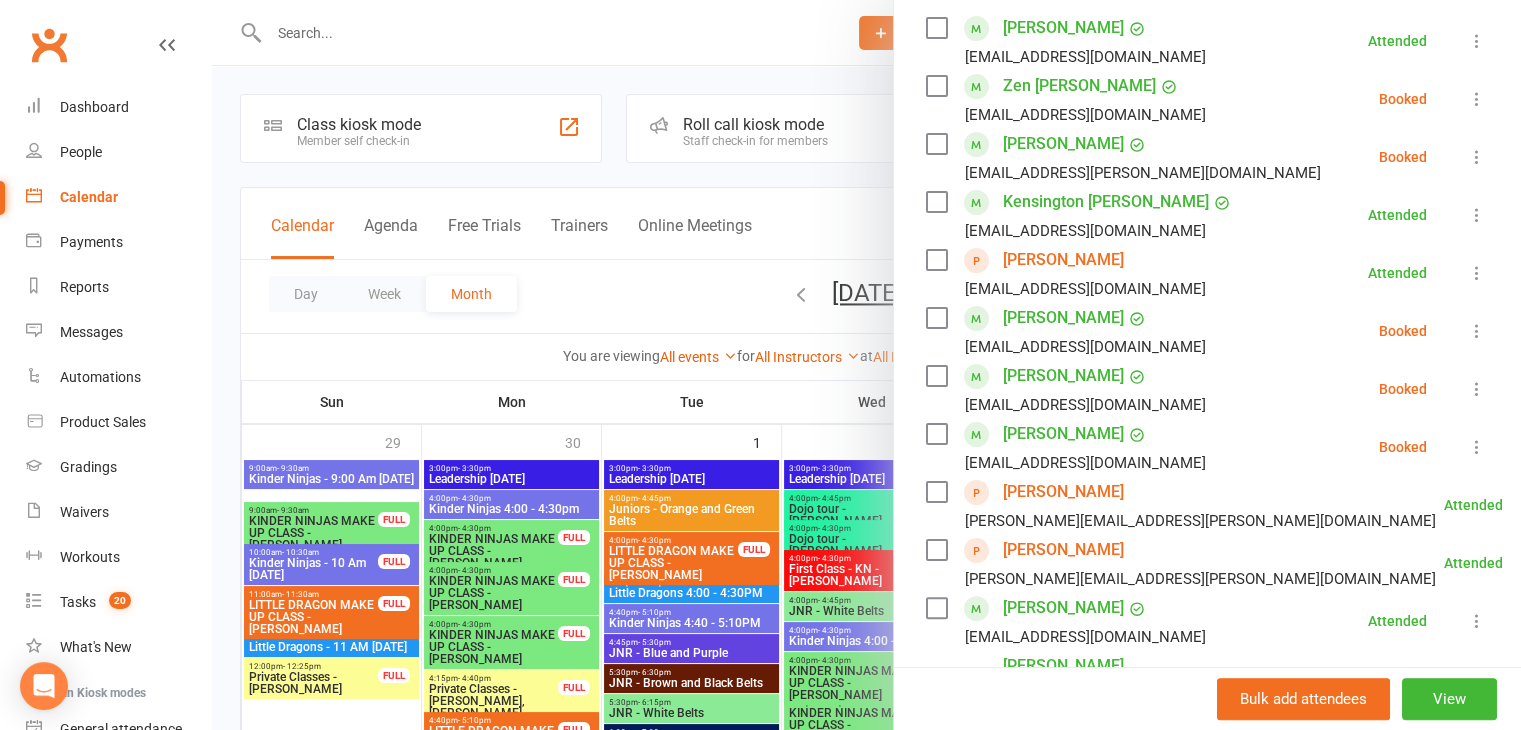 click at bounding box center [1477, 331] 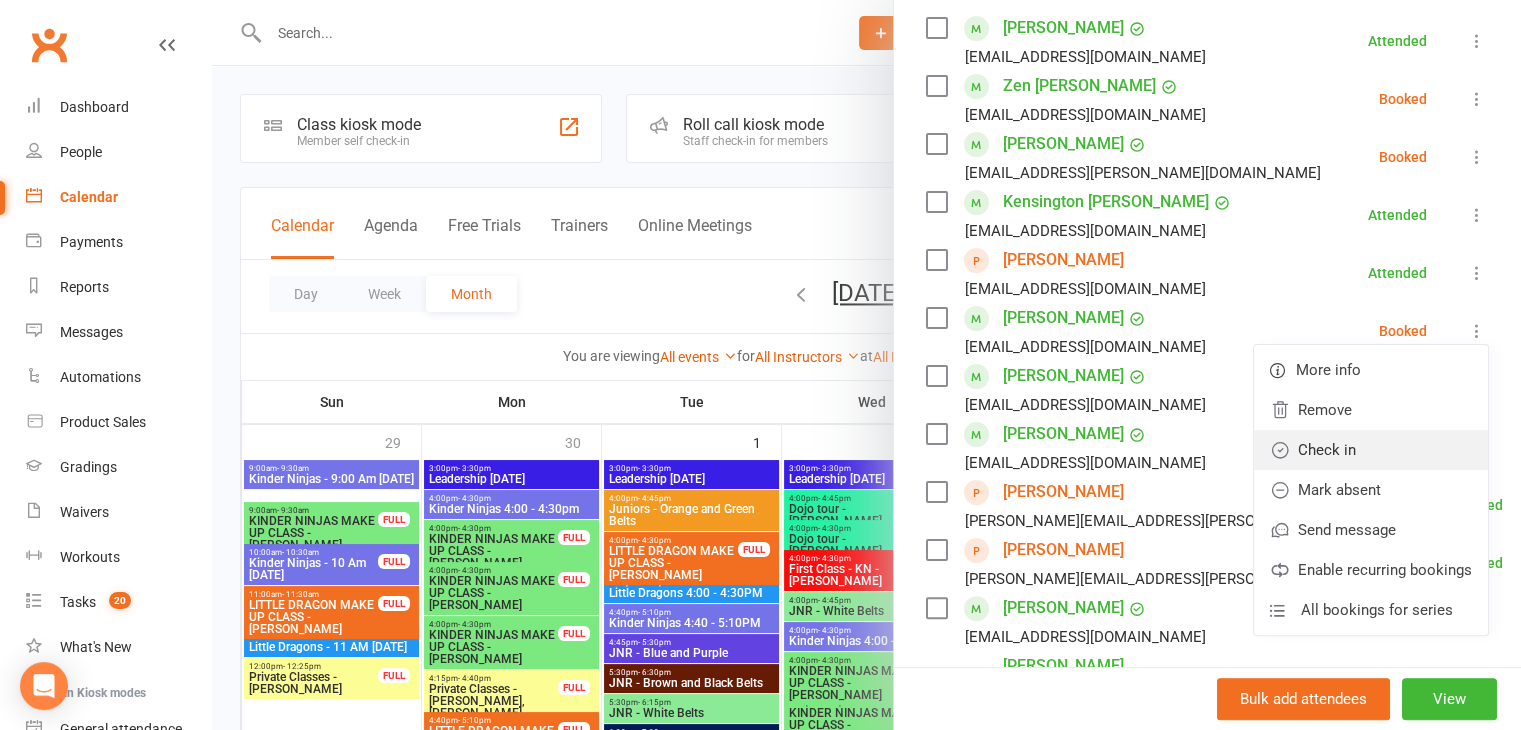 click on "Check in" at bounding box center (1371, 450) 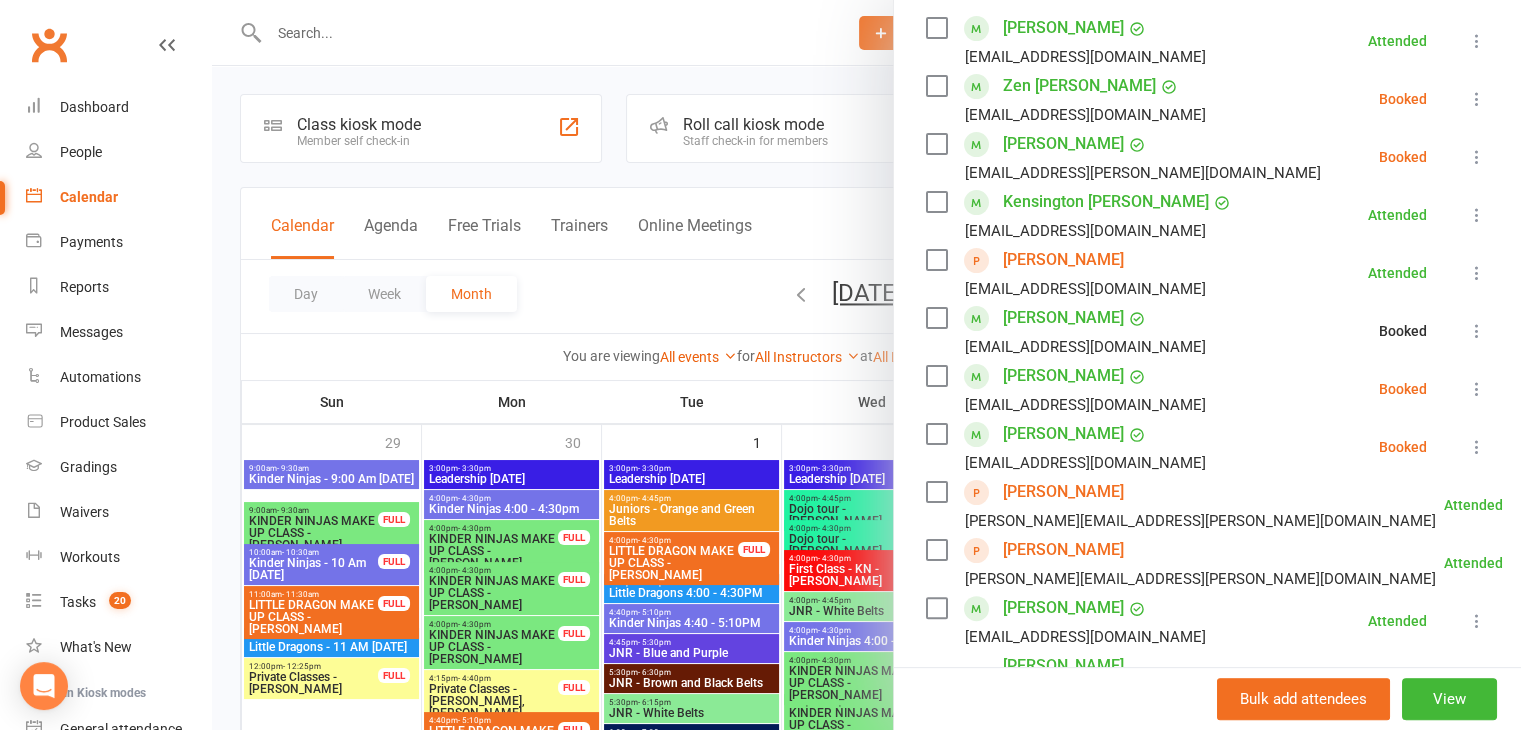 click at bounding box center (1477, 447) 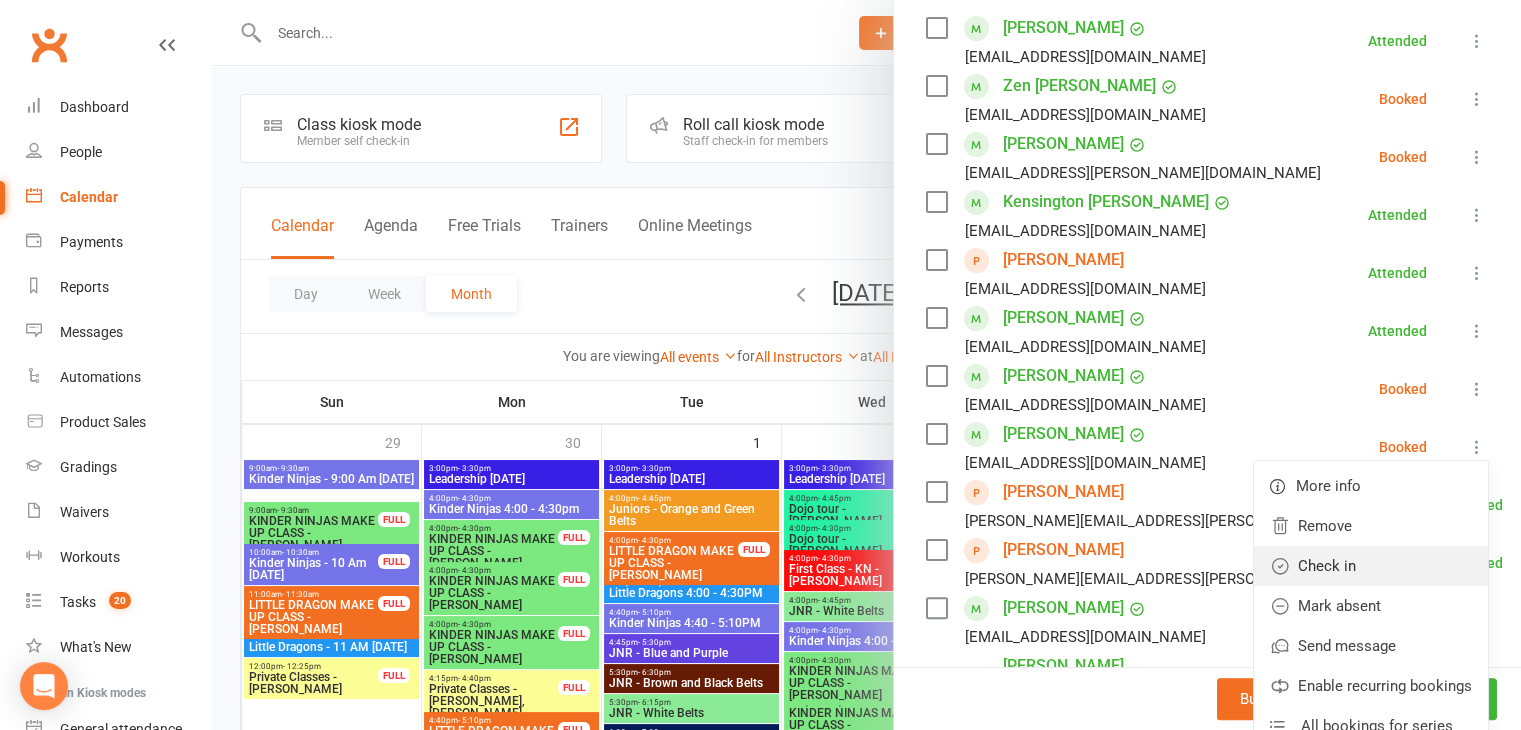 click on "Check in" at bounding box center (1371, 566) 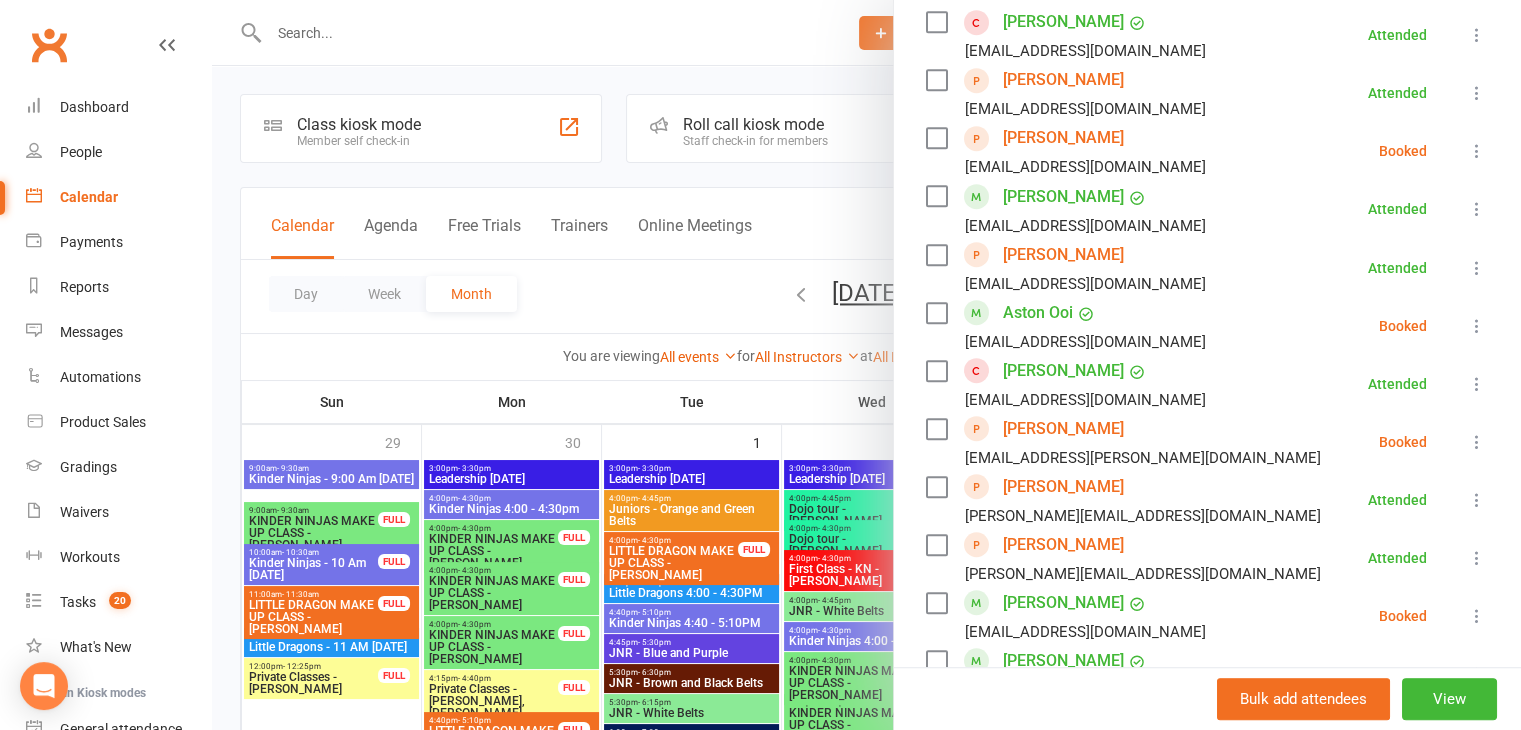 scroll, scrollTop: 1052, scrollLeft: 0, axis: vertical 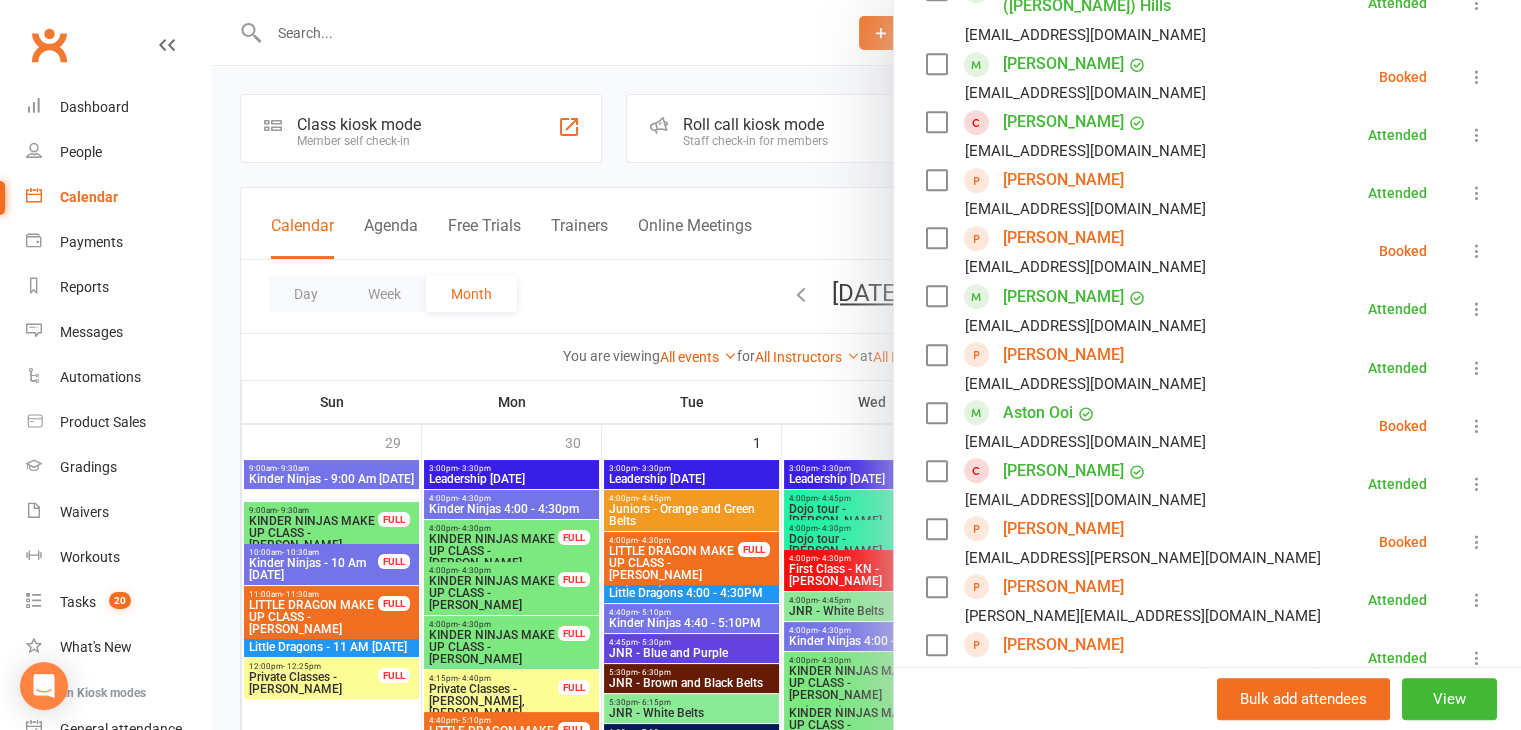 drag, startPoint x: 1312, startPoint y: 213, endPoint x: 1302, endPoint y: 241, distance: 29.732138 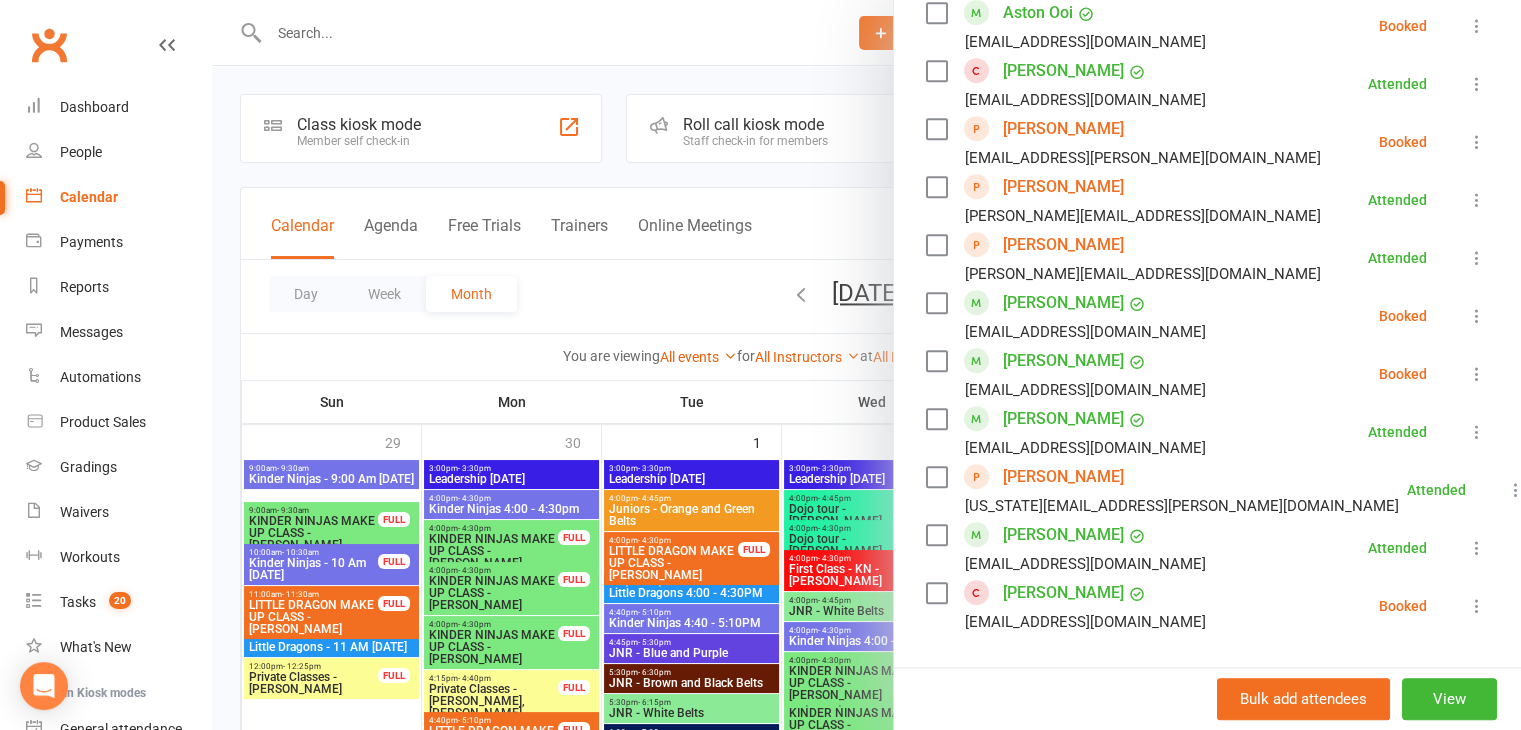scroll, scrollTop: 1552, scrollLeft: 0, axis: vertical 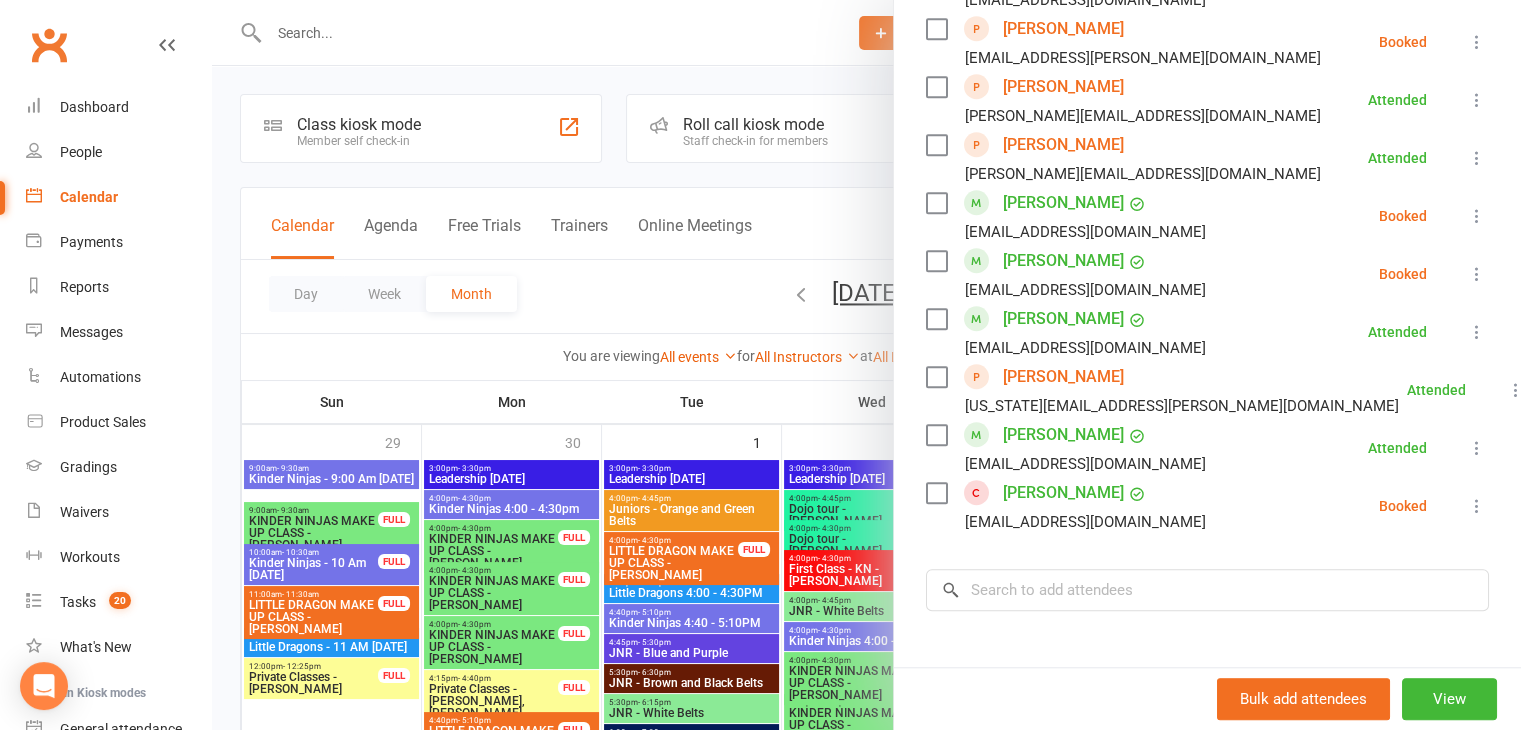click at bounding box center [866, 365] 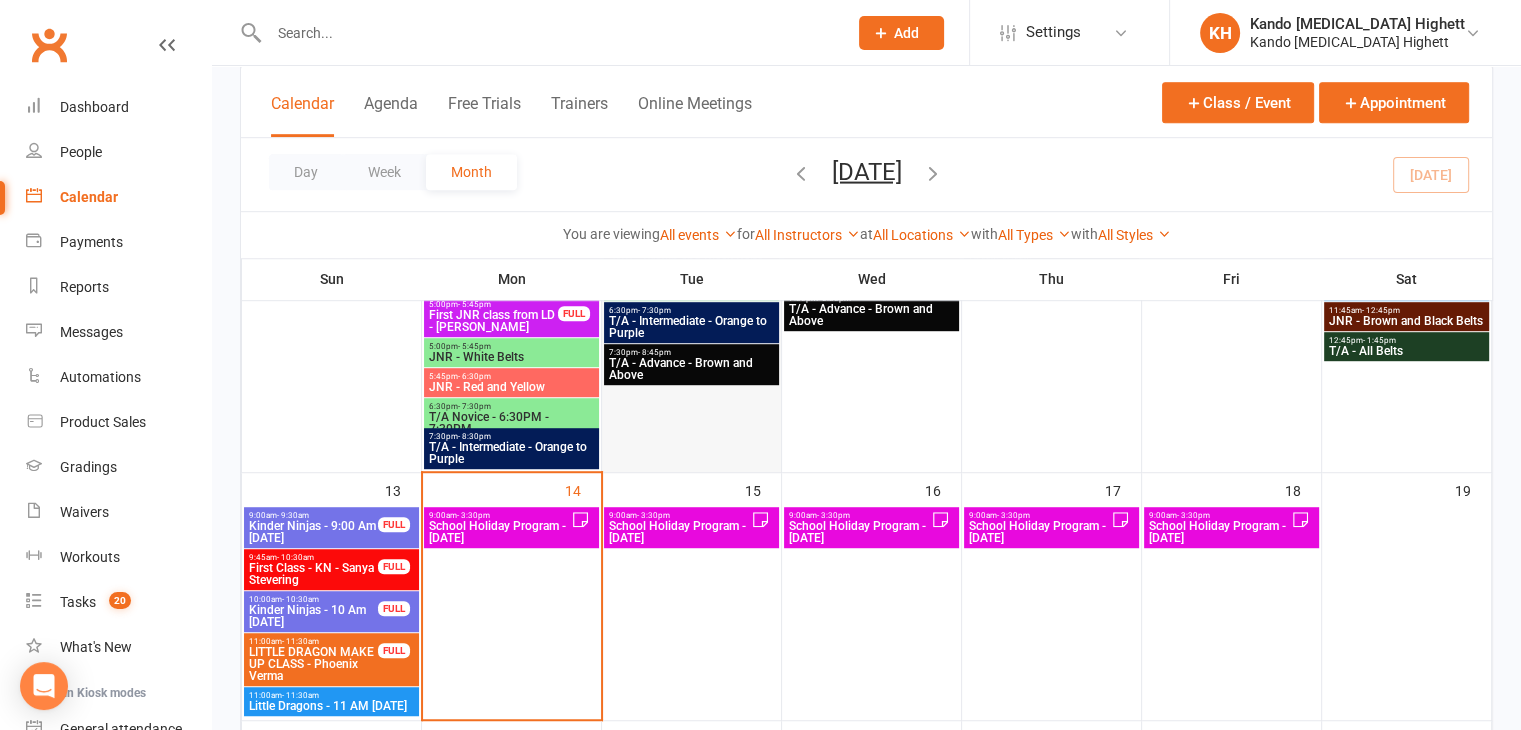 scroll, scrollTop: 1200, scrollLeft: 0, axis: vertical 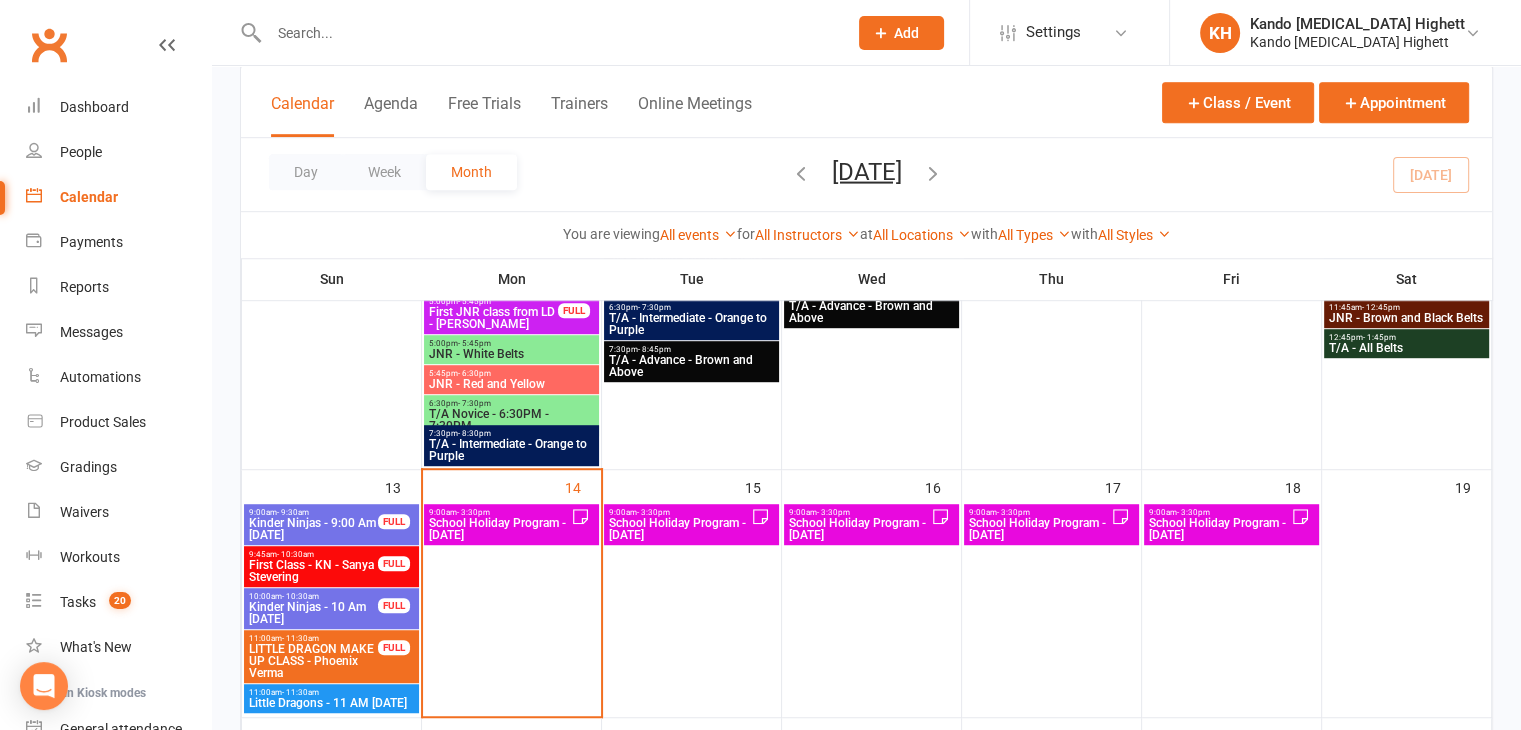 click on "9:00am  - 3:30pm" at bounding box center (499, 512) 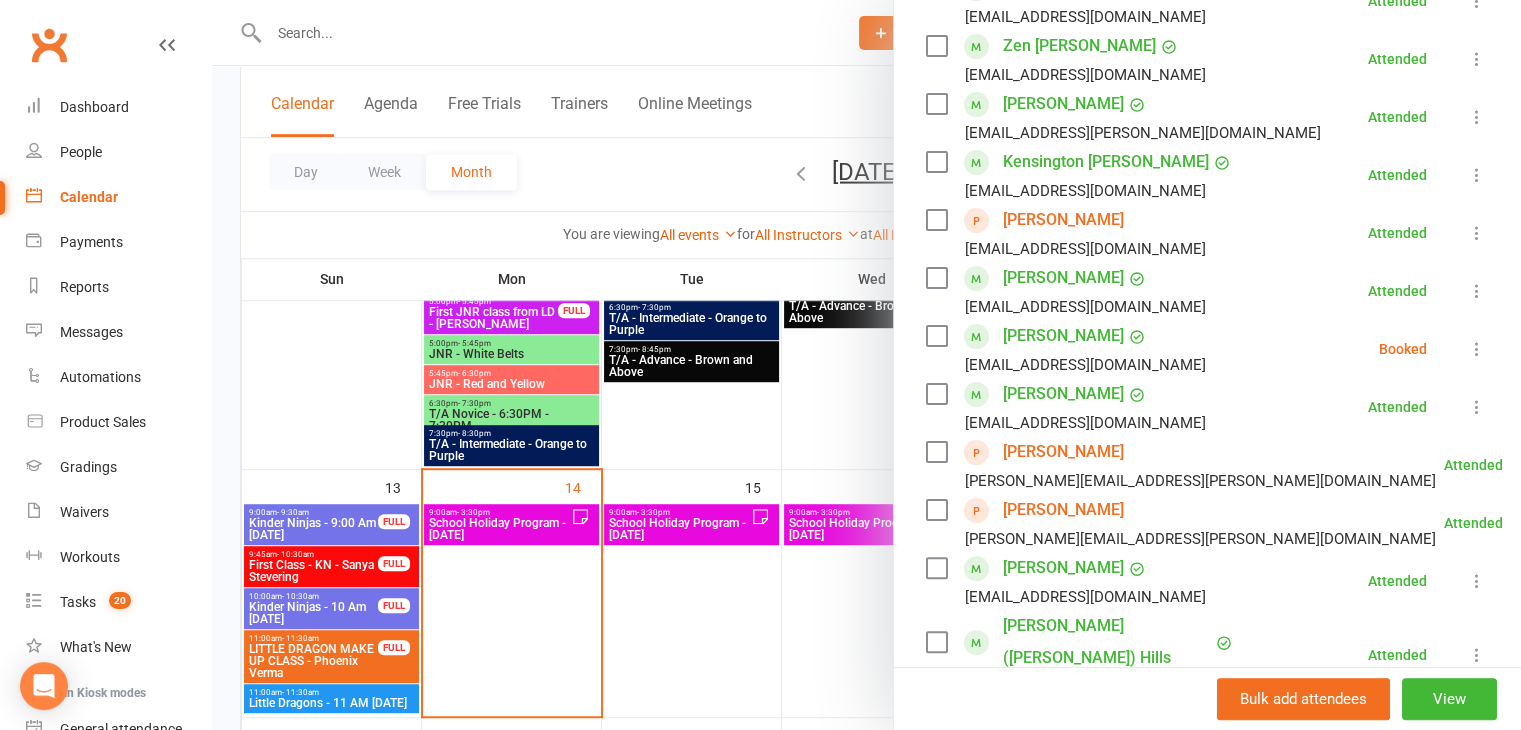 scroll, scrollTop: 500, scrollLeft: 0, axis: vertical 